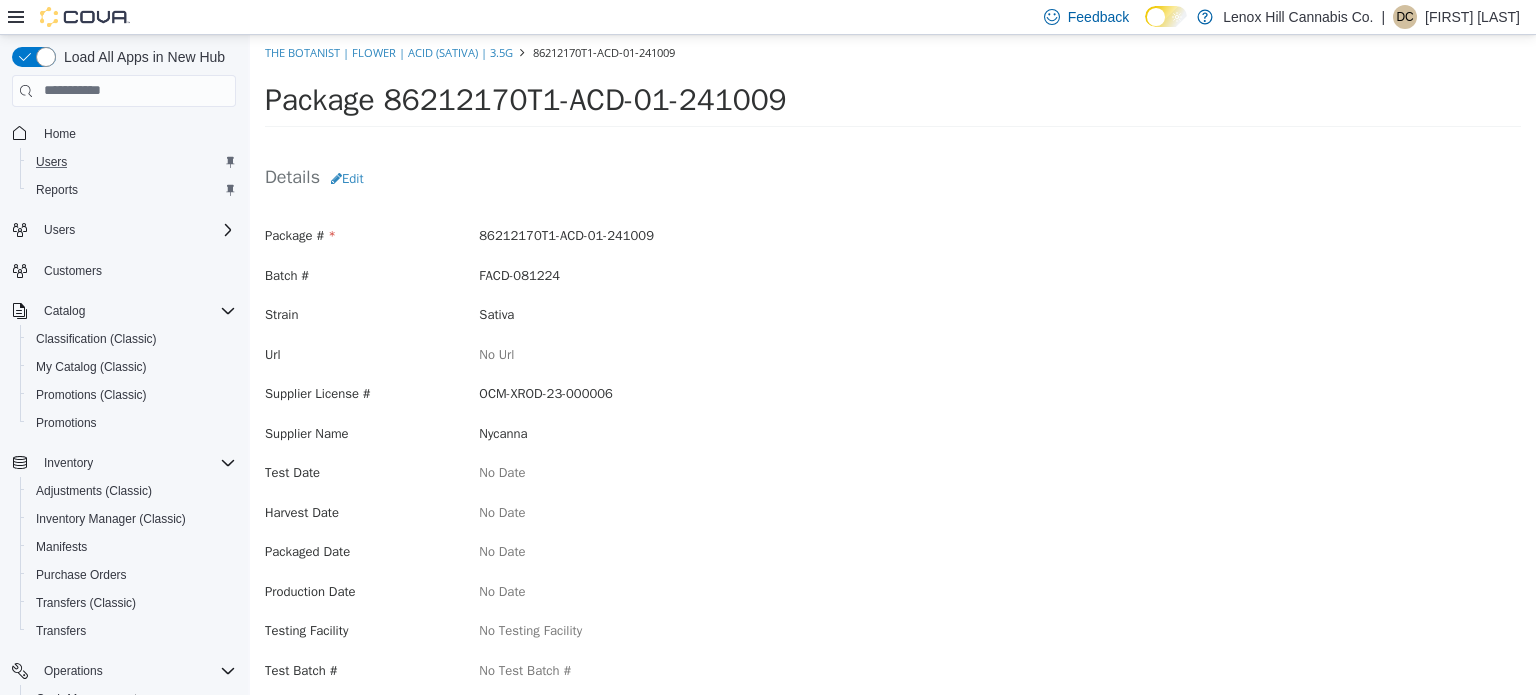 scroll, scrollTop: 0, scrollLeft: 0, axis: both 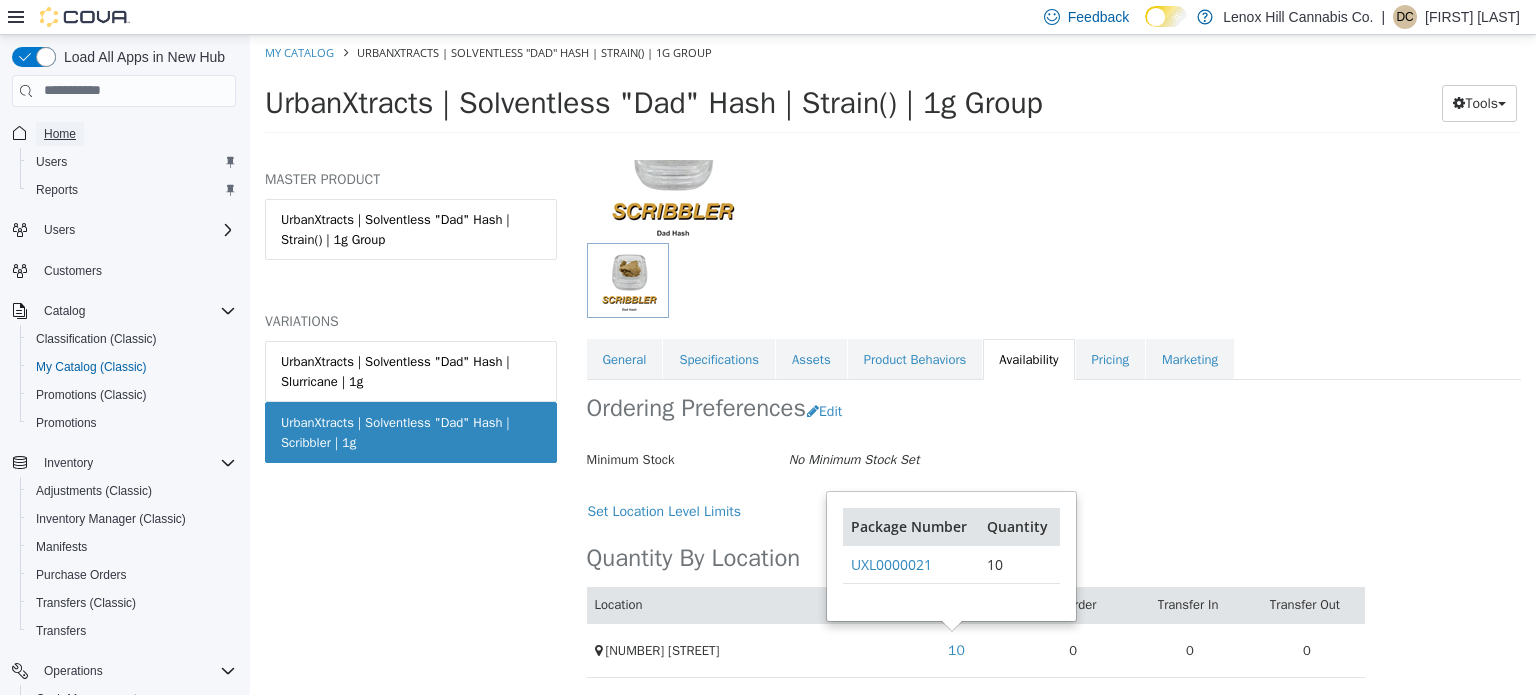 click on "Home" at bounding box center (60, 134) 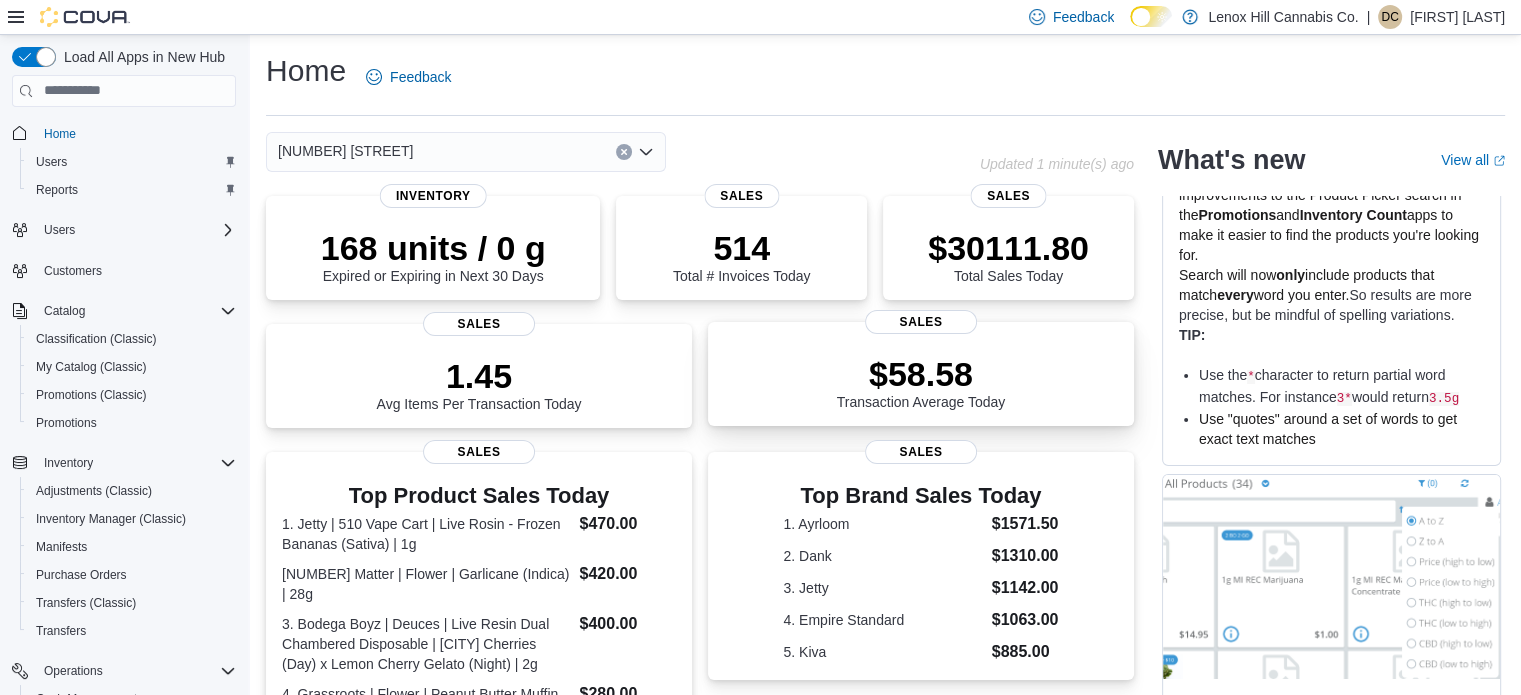 scroll, scrollTop: 563, scrollLeft: 0, axis: vertical 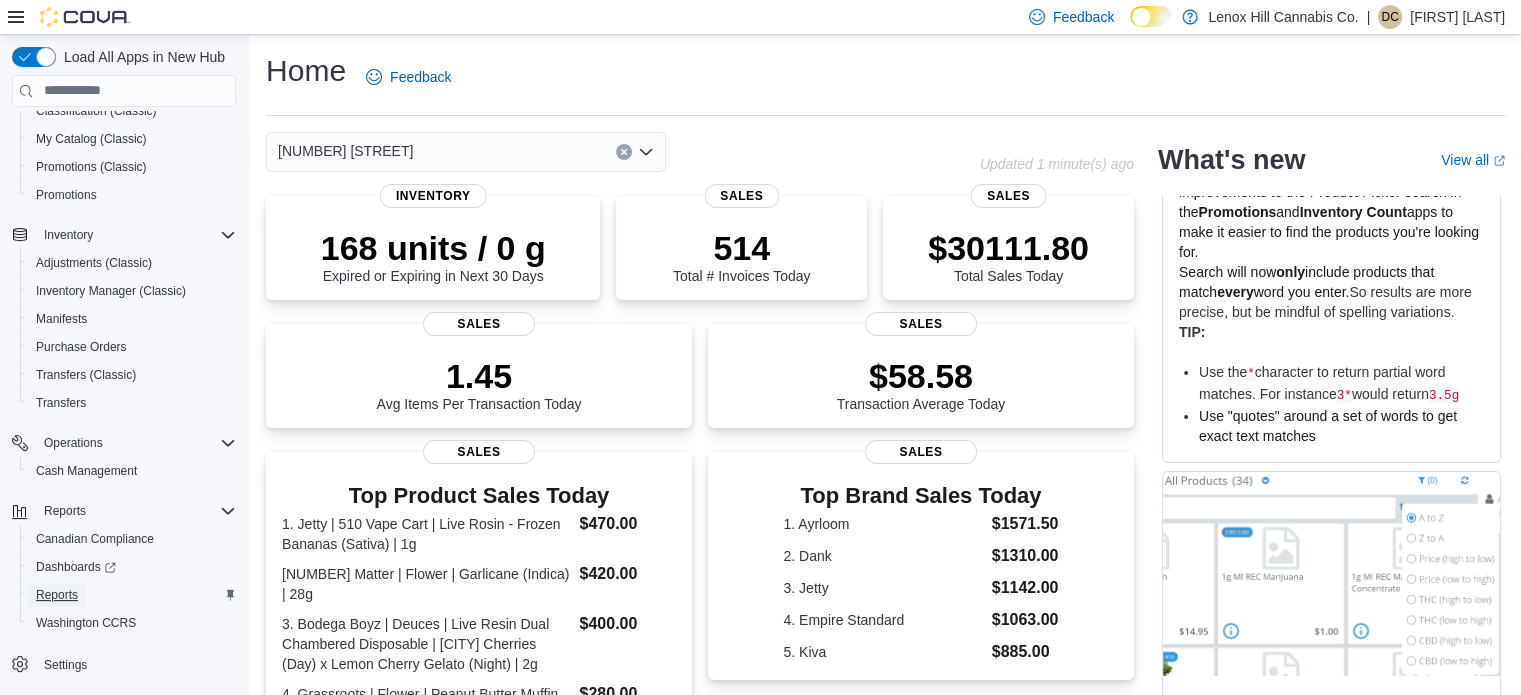 click on "Reports" at bounding box center (57, 595) 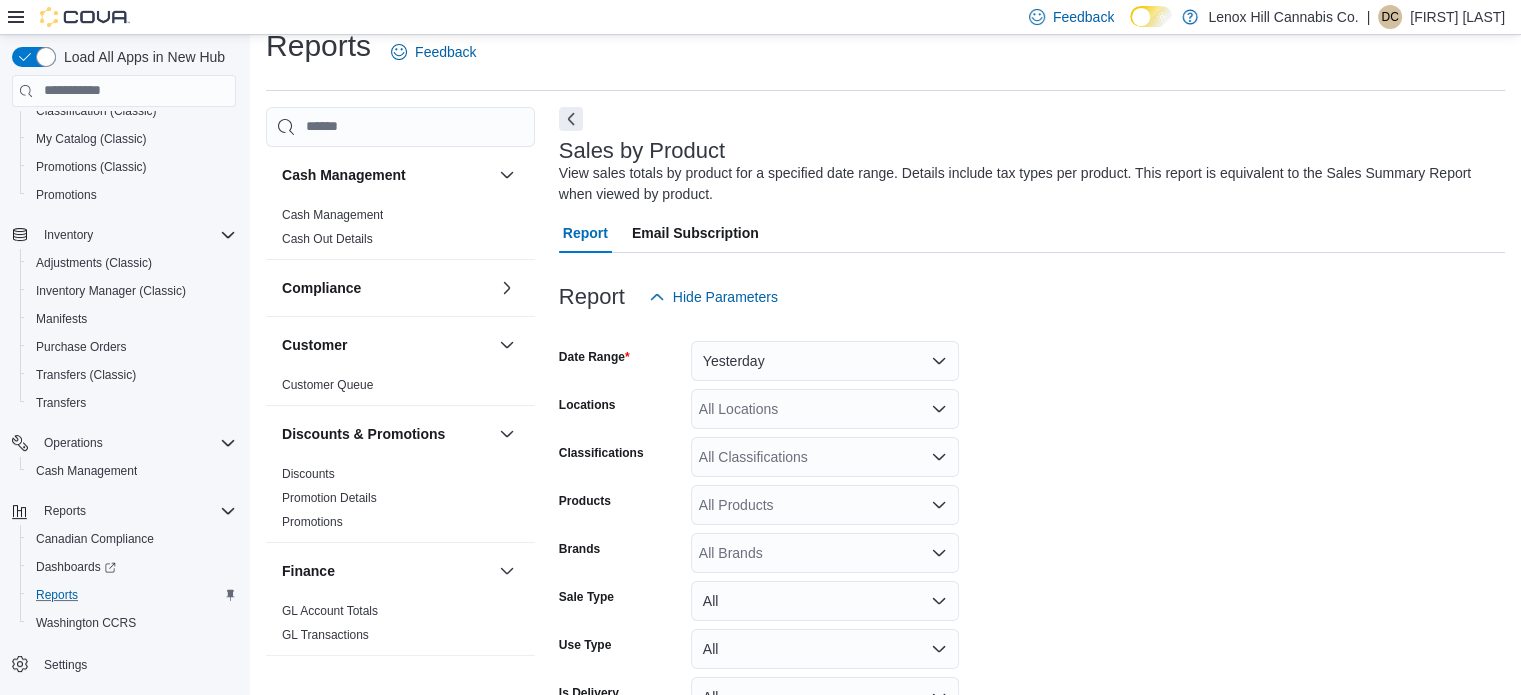 scroll, scrollTop: 67, scrollLeft: 0, axis: vertical 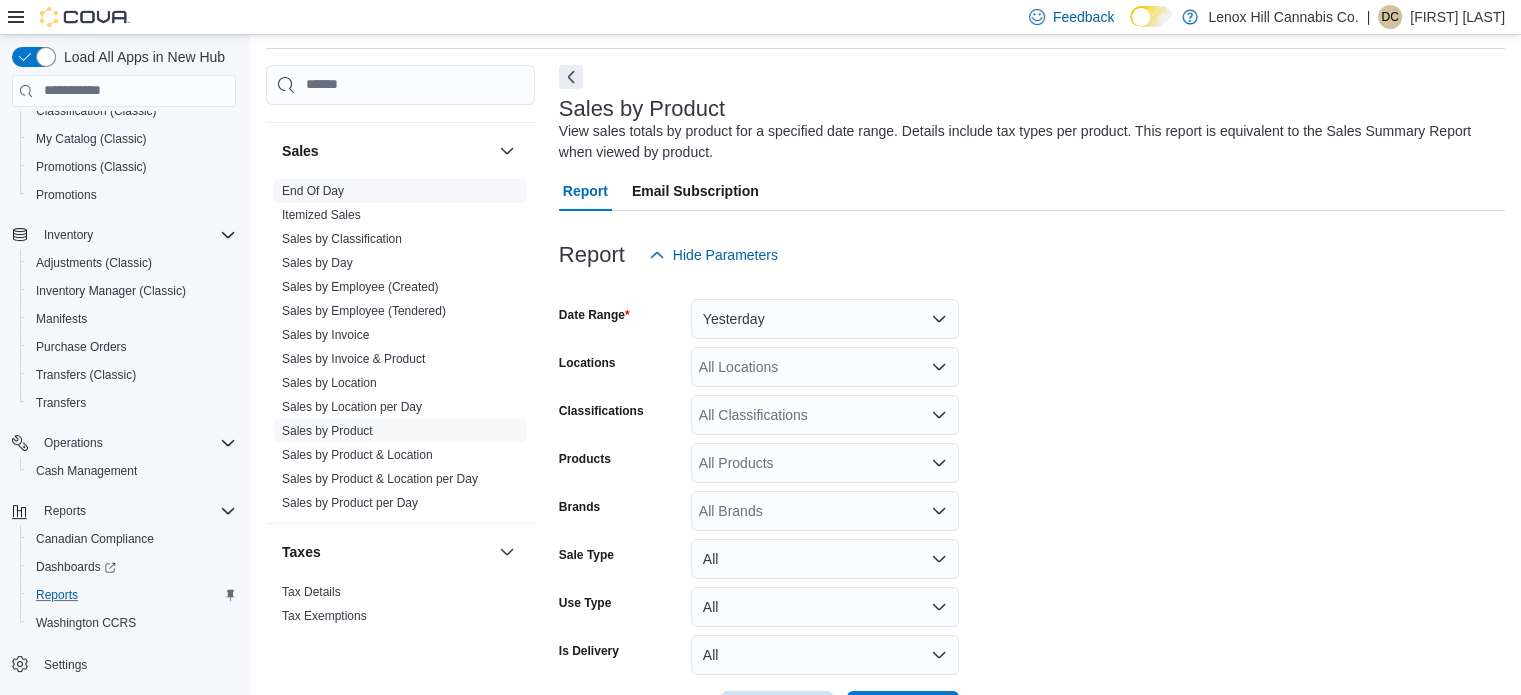 click on "End Of Day" at bounding box center [313, 191] 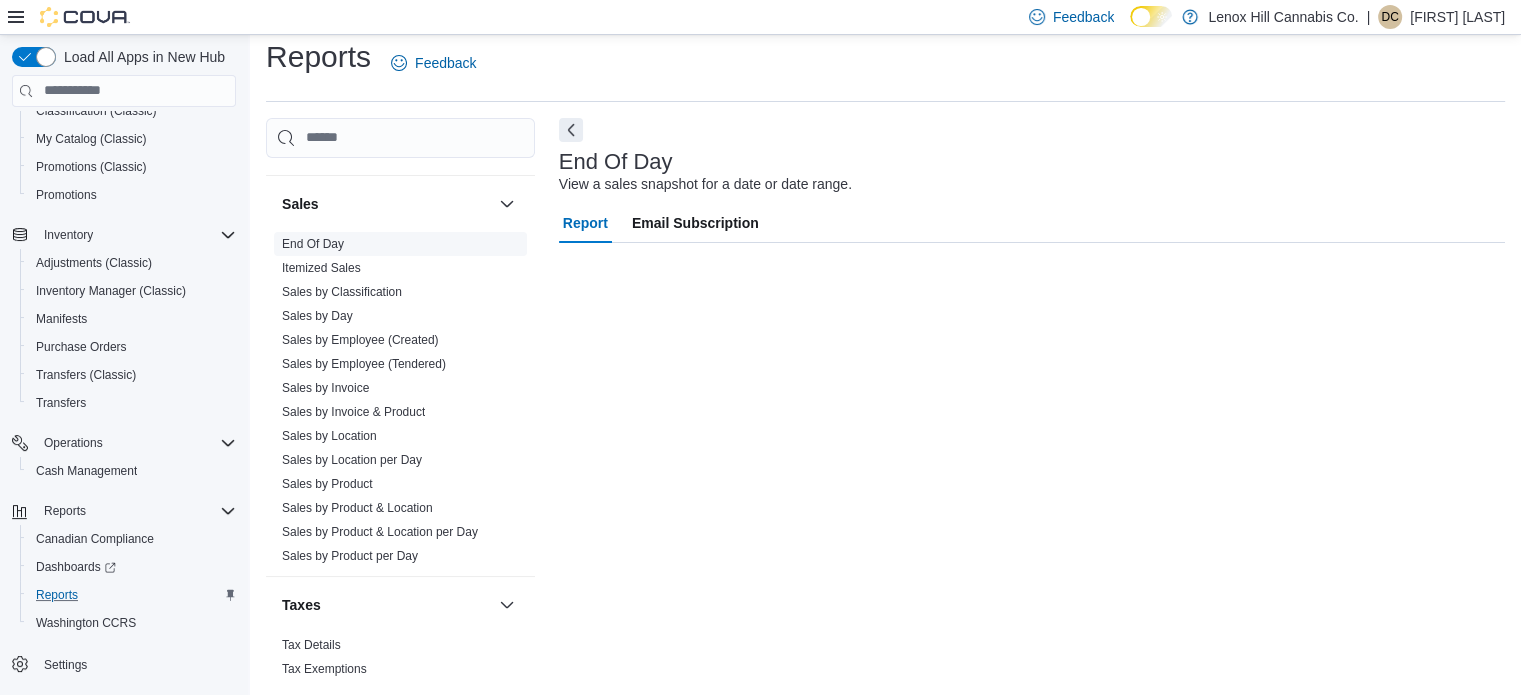 scroll, scrollTop: 13, scrollLeft: 0, axis: vertical 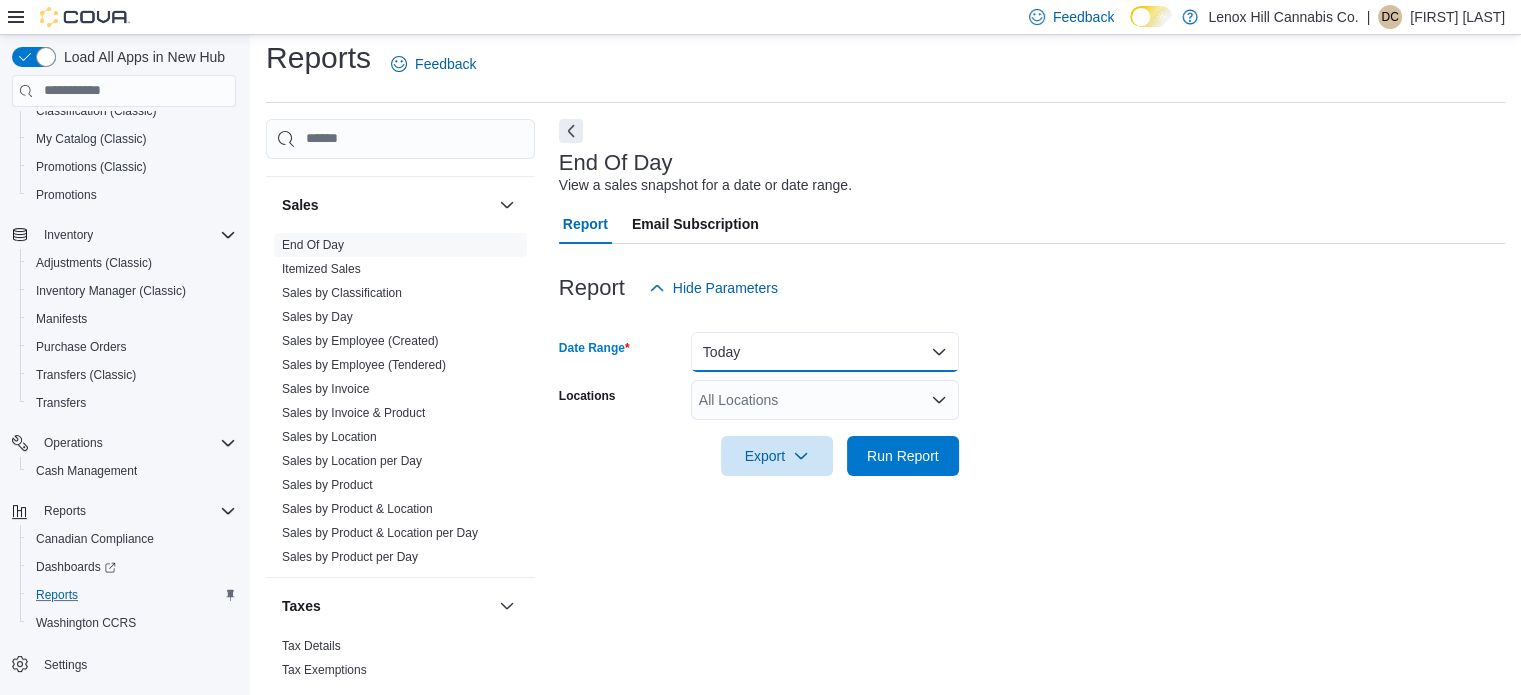 click on "Today" at bounding box center (825, 352) 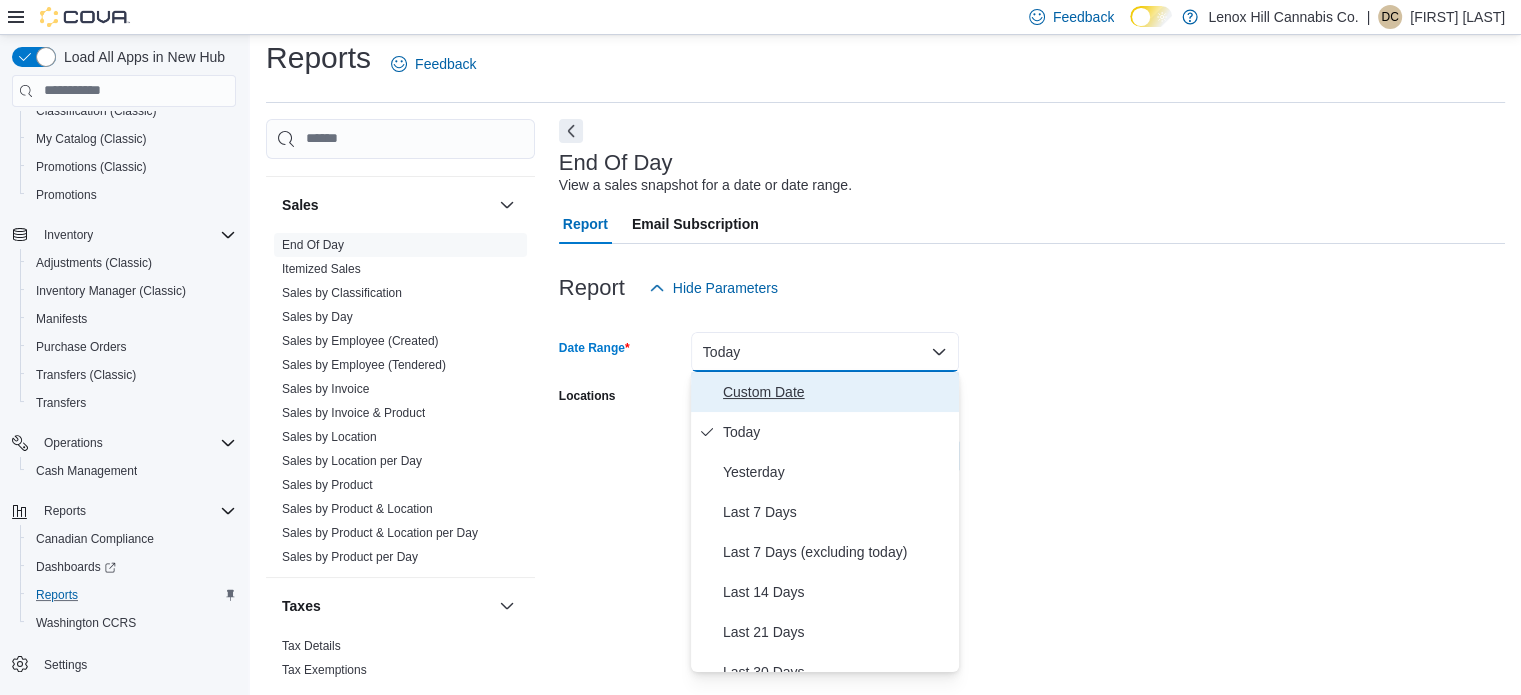 click on "Custom Date" at bounding box center (837, 392) 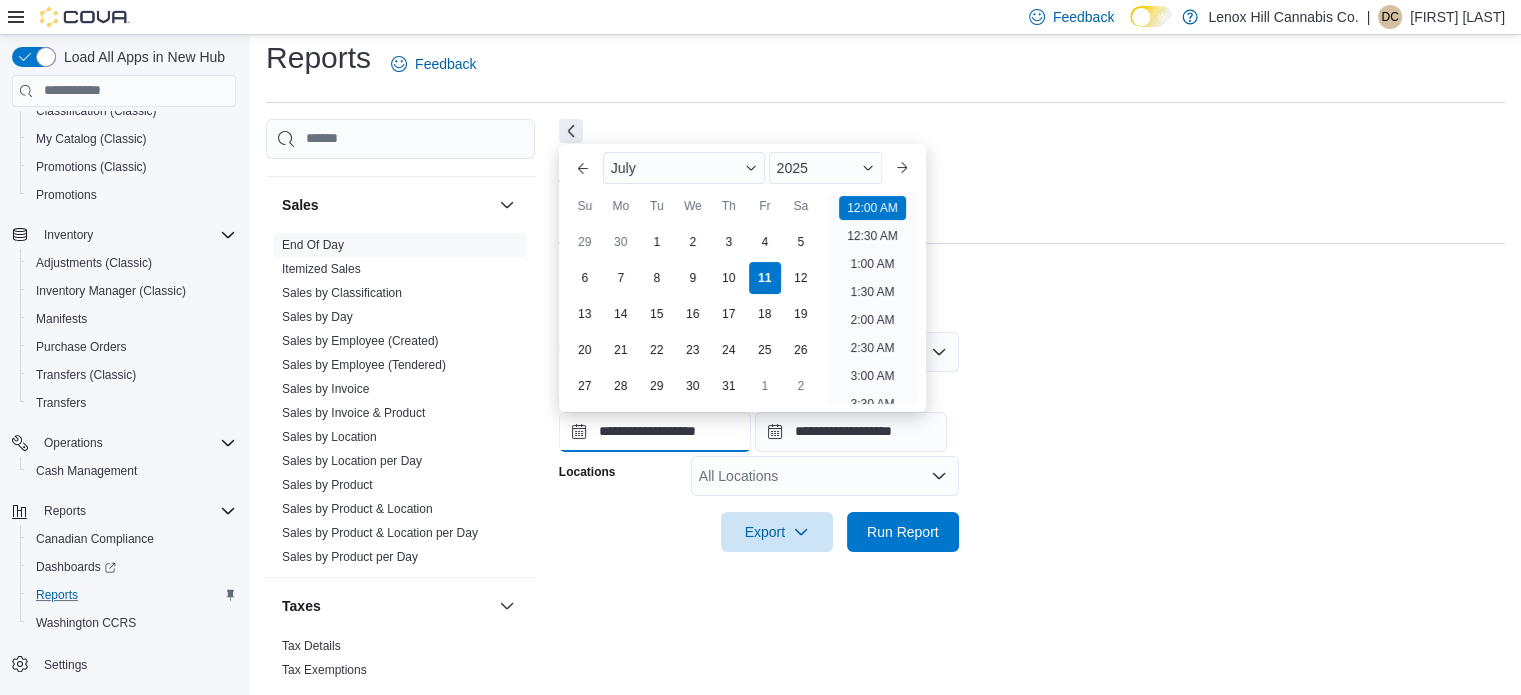click on "**********" at bounding box center [655, 432] 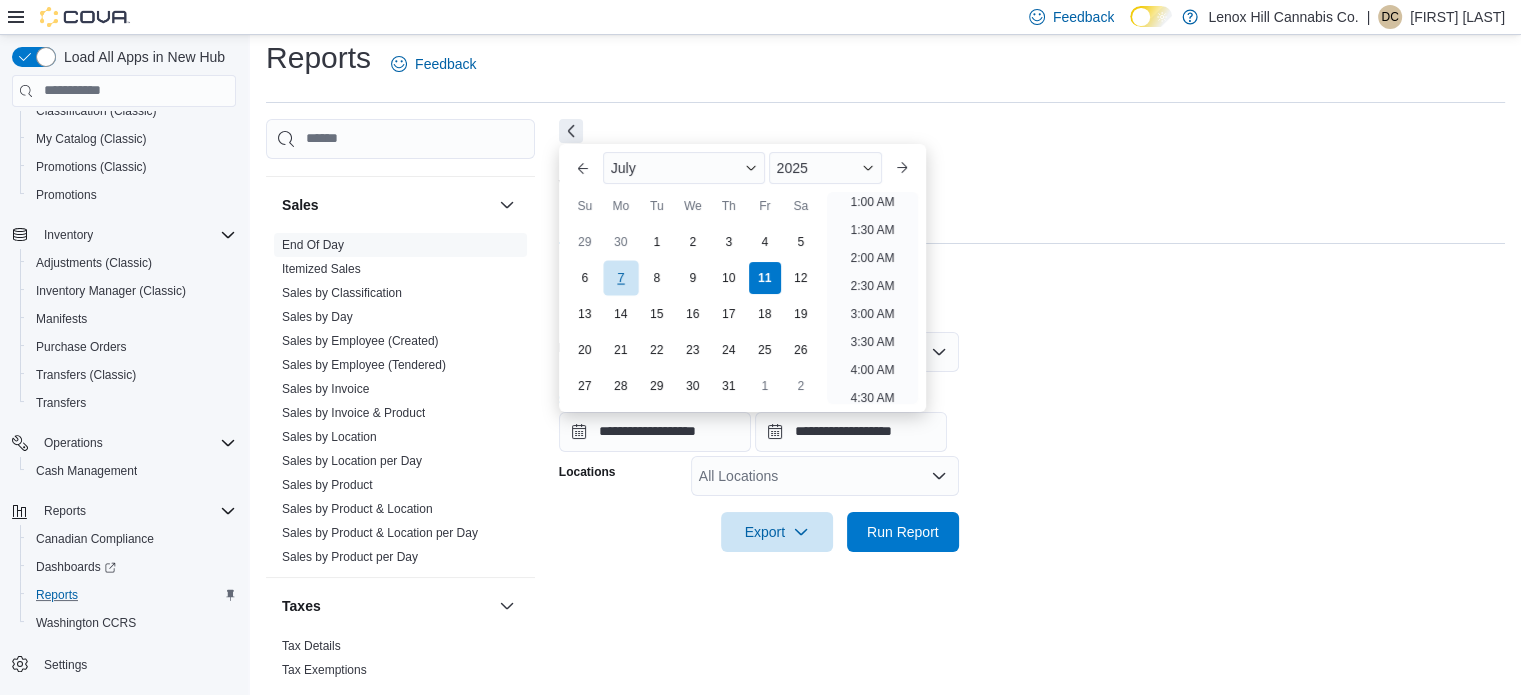 click on "7" at bounding box center [620, 277] 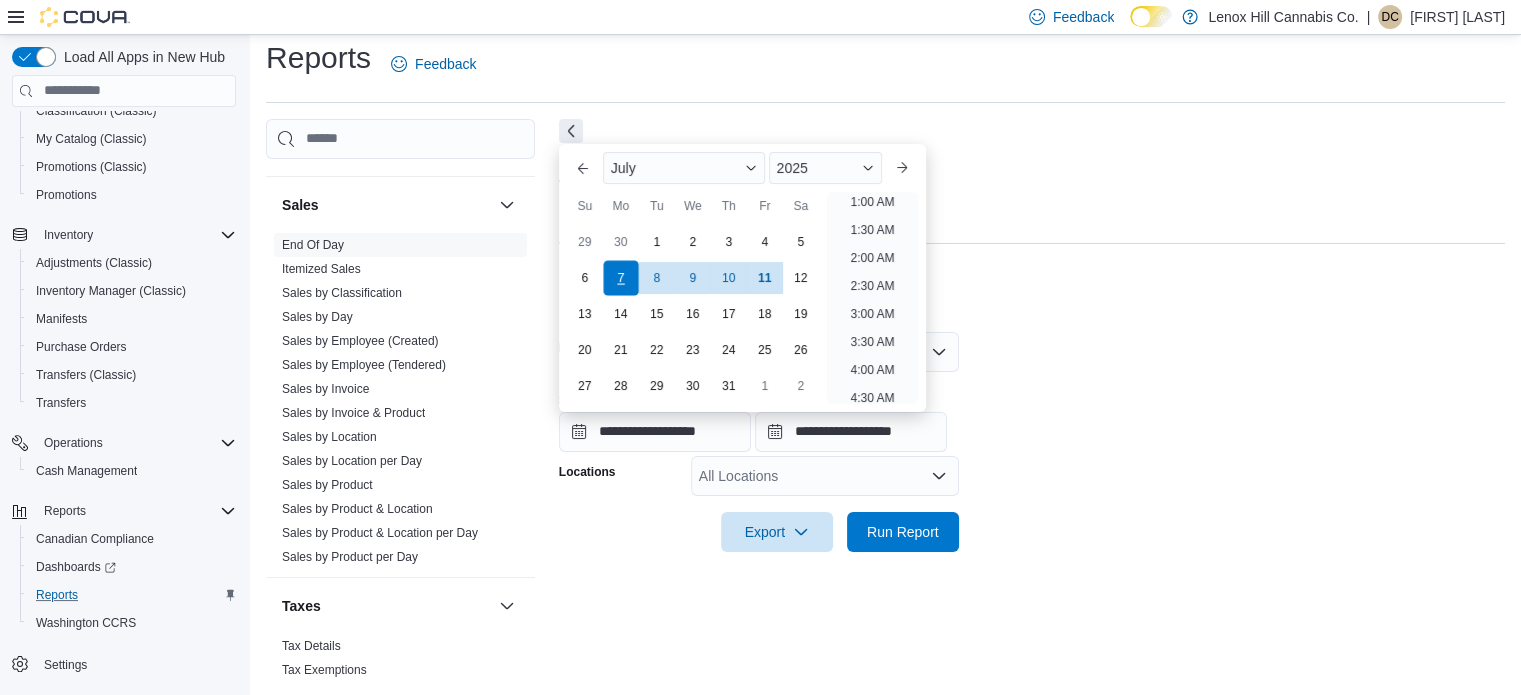 scroll, scrollTop: 4, scrollLeft: 0, axis: vertical 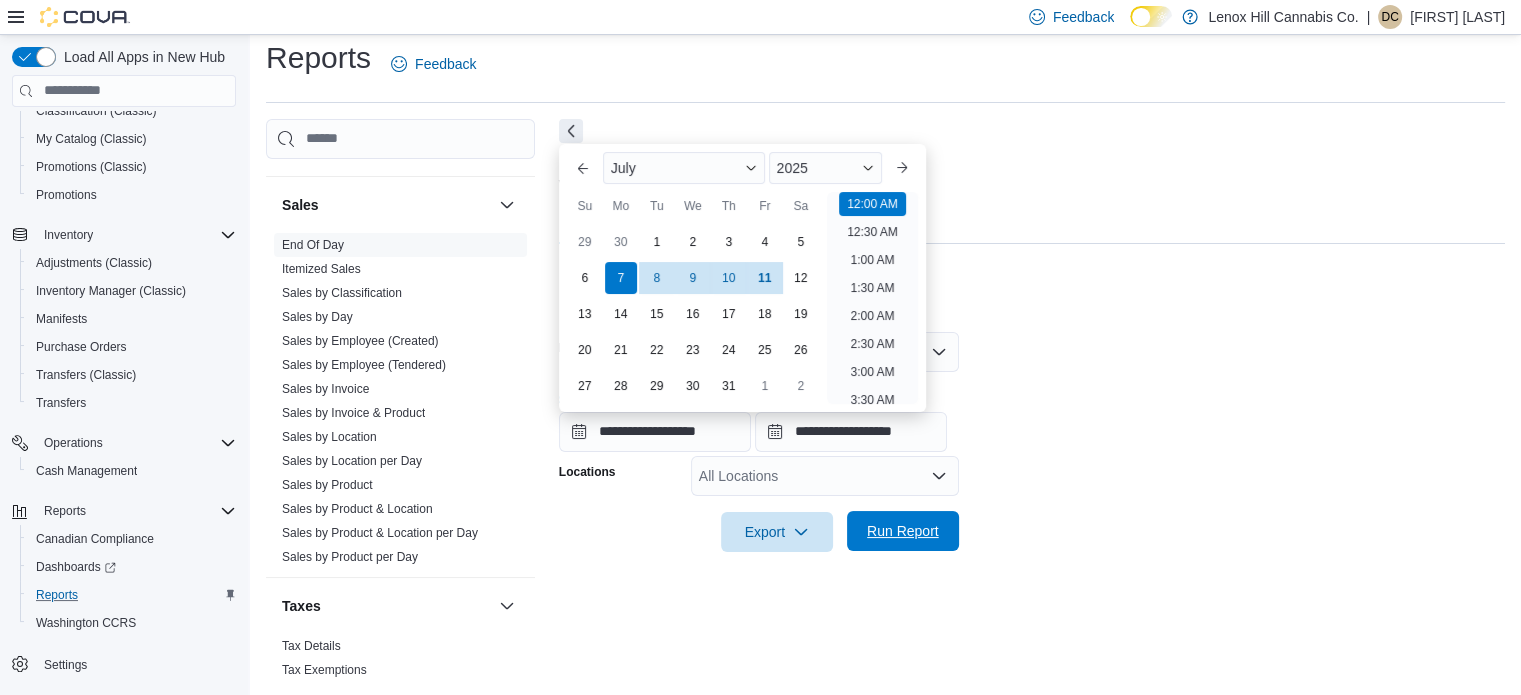 click on "Run Report" at bounding box center (903, 531) 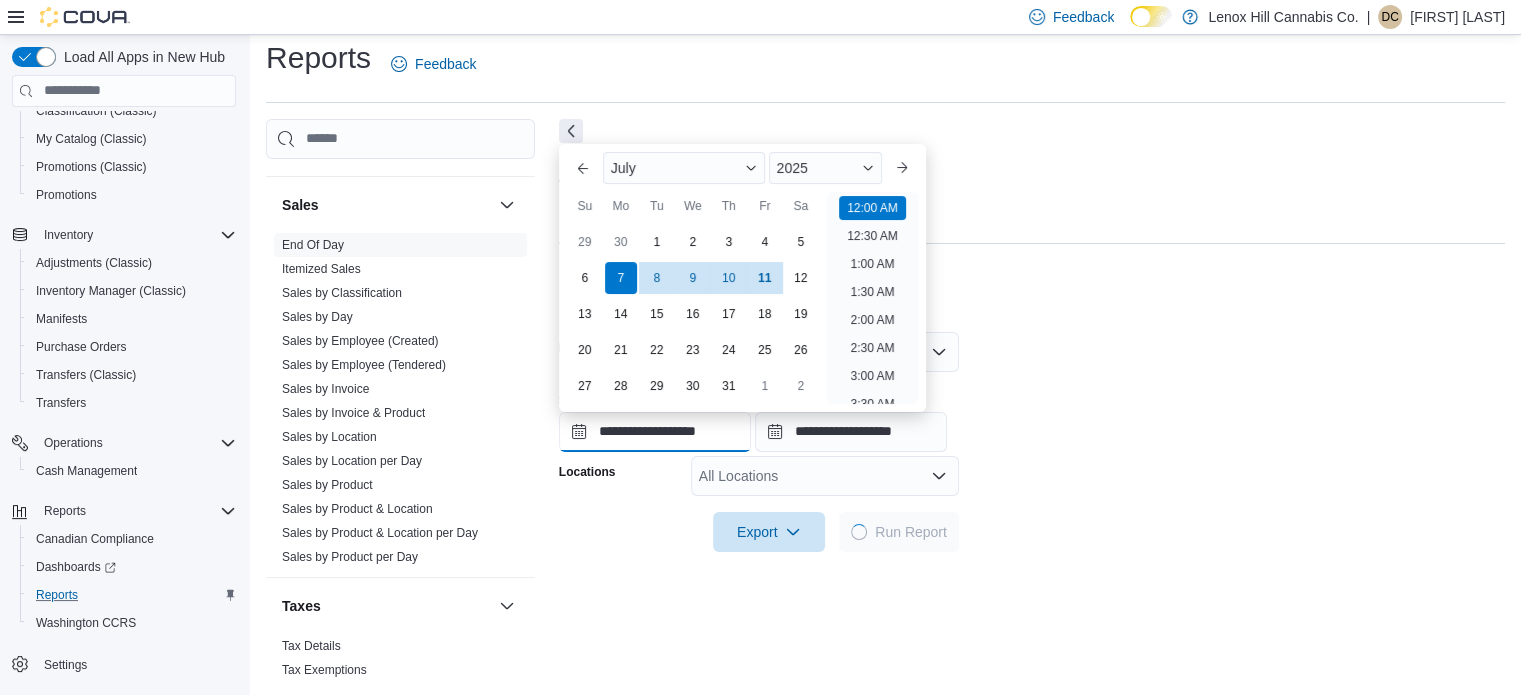 click on "**********" at bounding box center [655, 432] 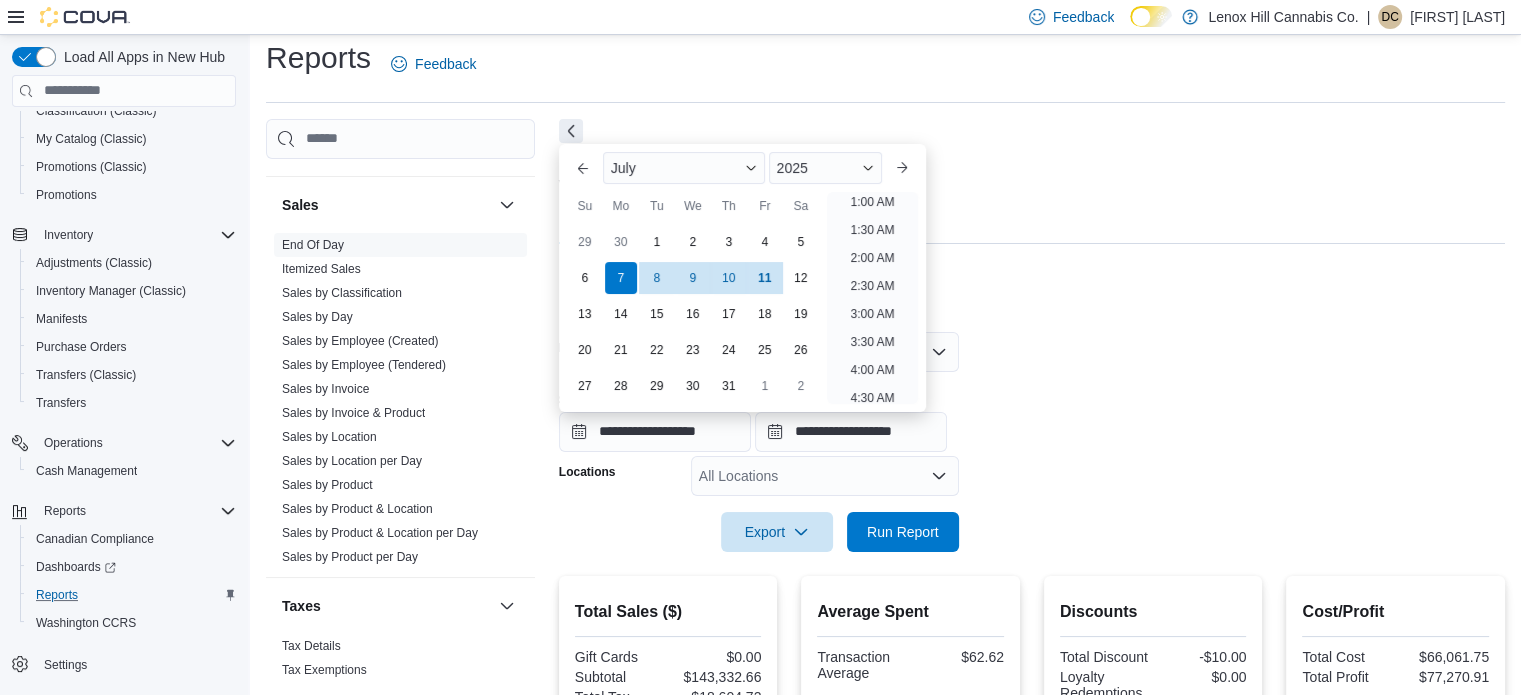 click on "**********" at bounding box center [1032, 430] 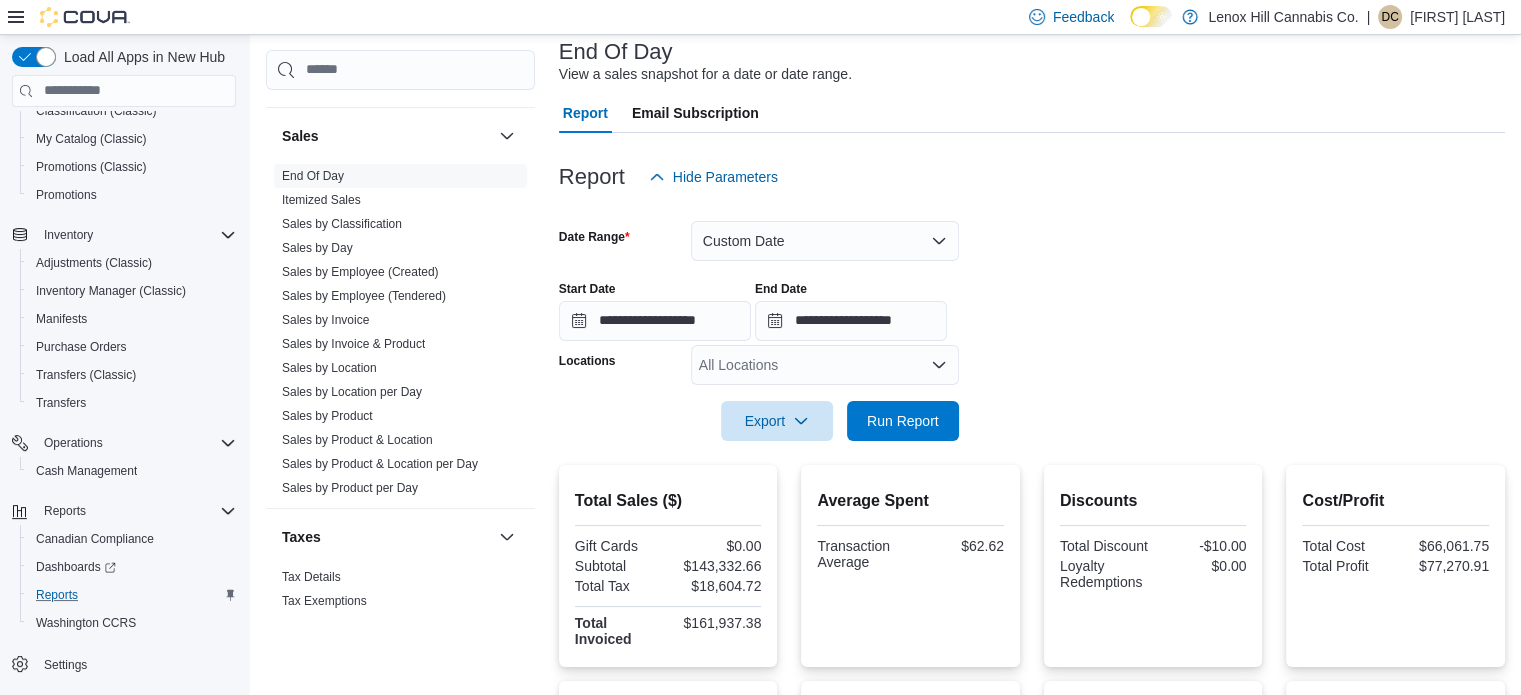 scroll, scrollTop: 0, scrollLeft: 0, axis: both 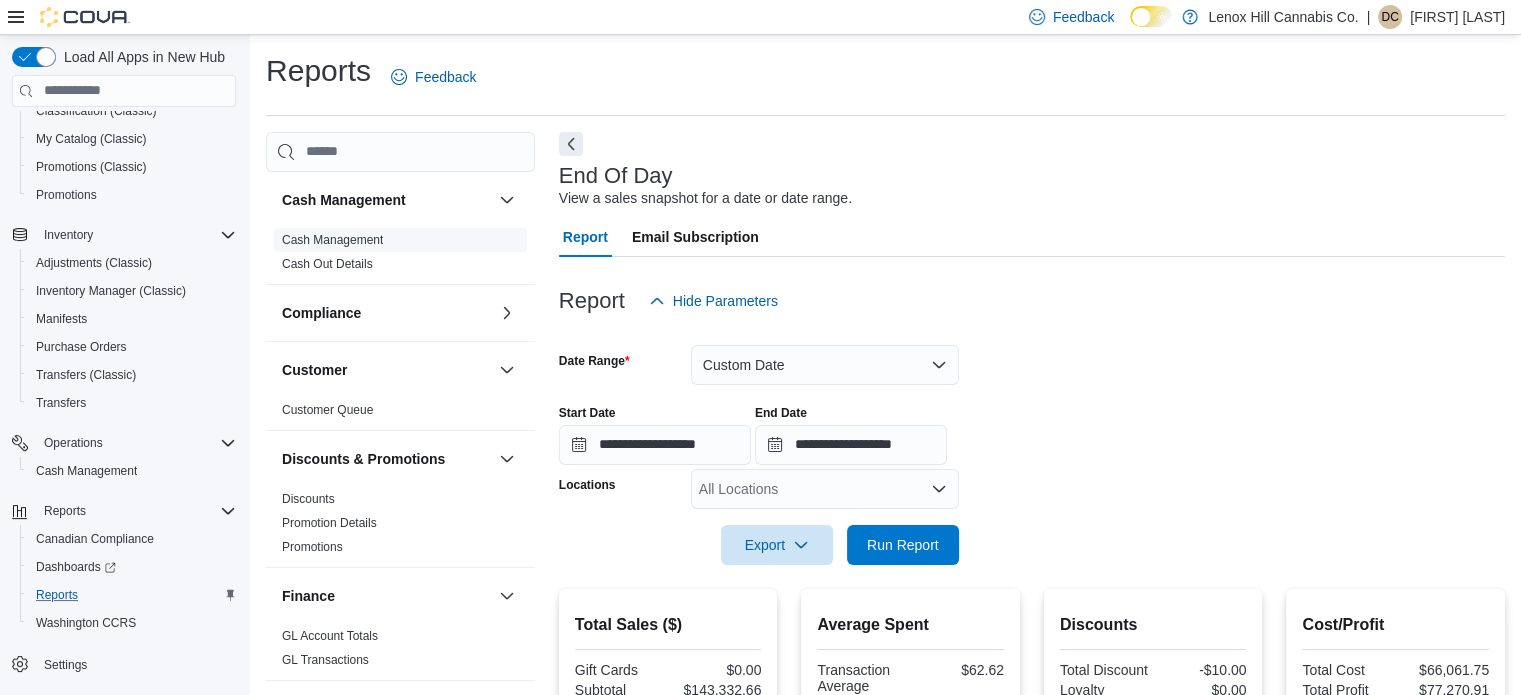 click on "Cash Management" at bounding box center [332, 240] 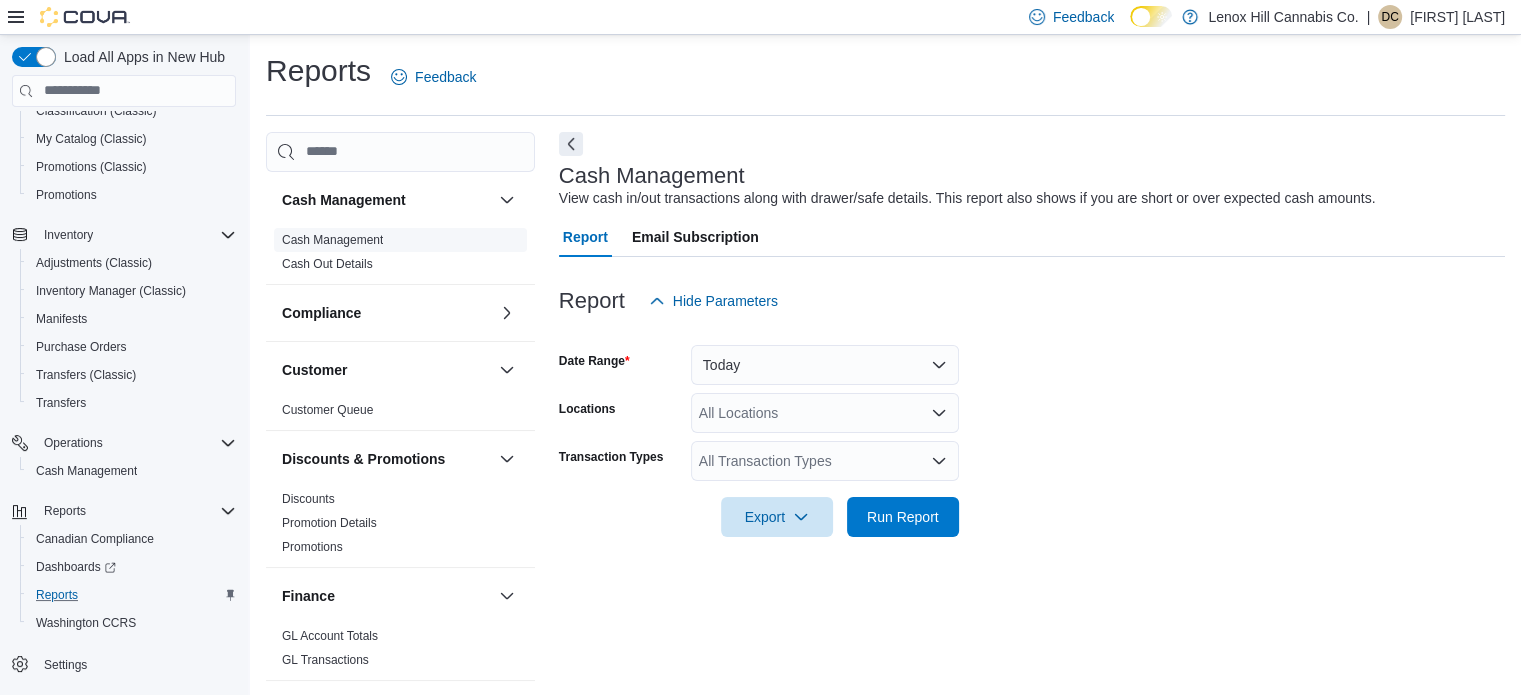 scroll, scrollTop: 13, scrollLeft: 0, axis: vertical 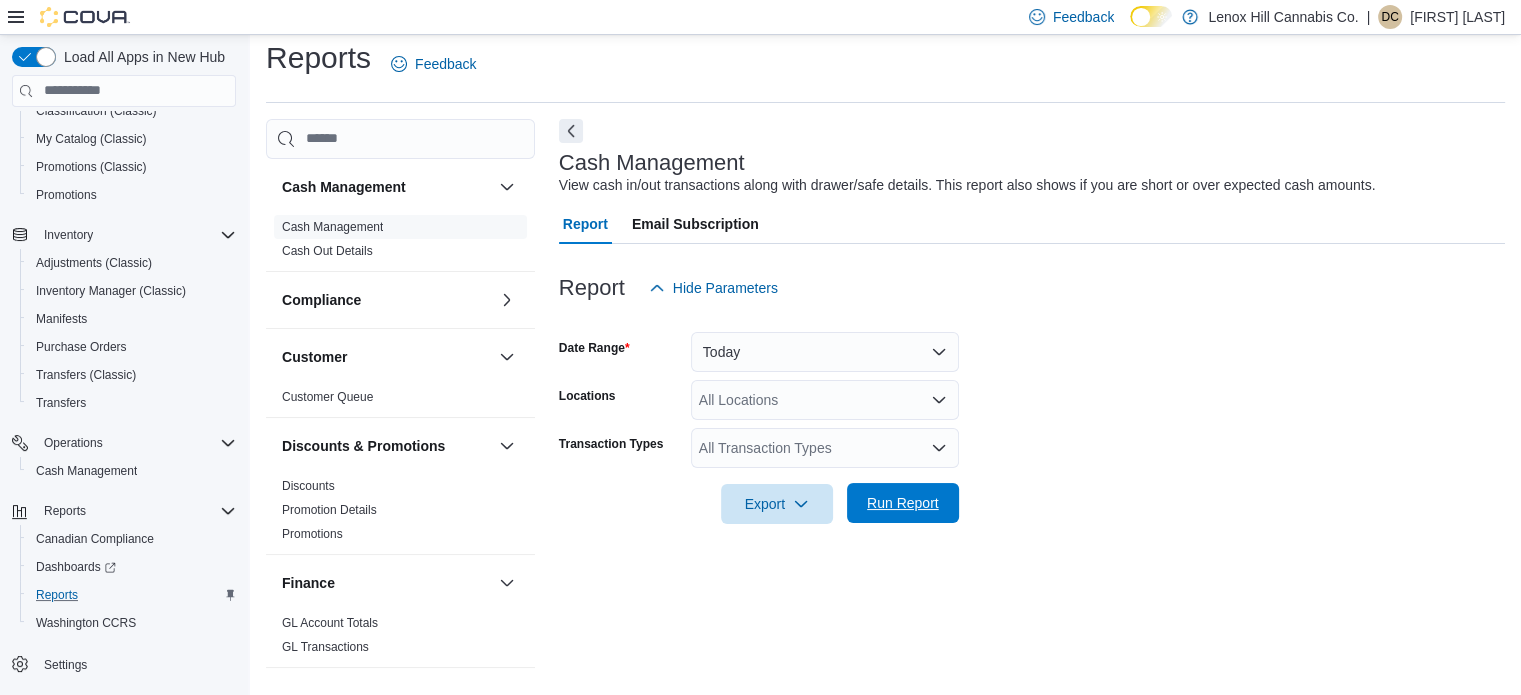 click on "Run Report" at bounding box center [903, 503] 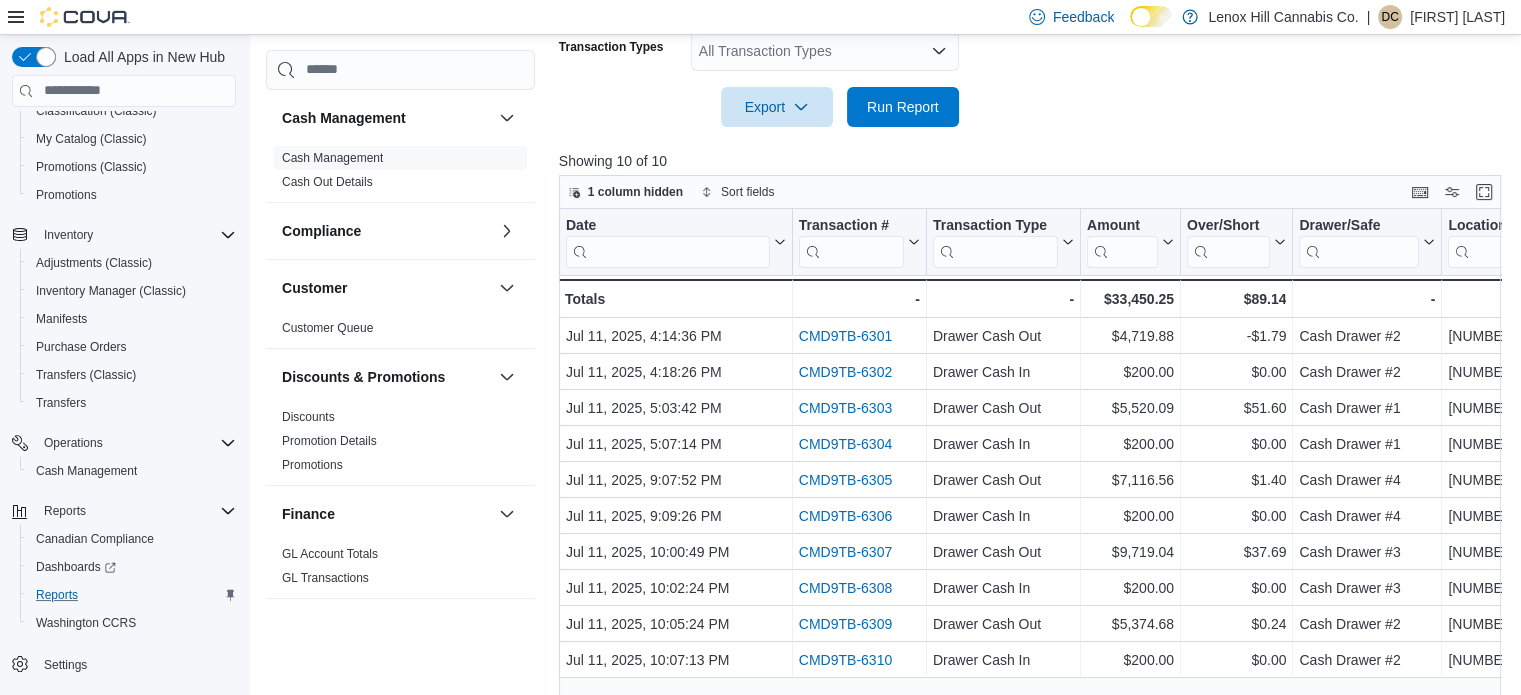 scroll, scrollTop: 461, scrollLeft: 0, axis: vertical 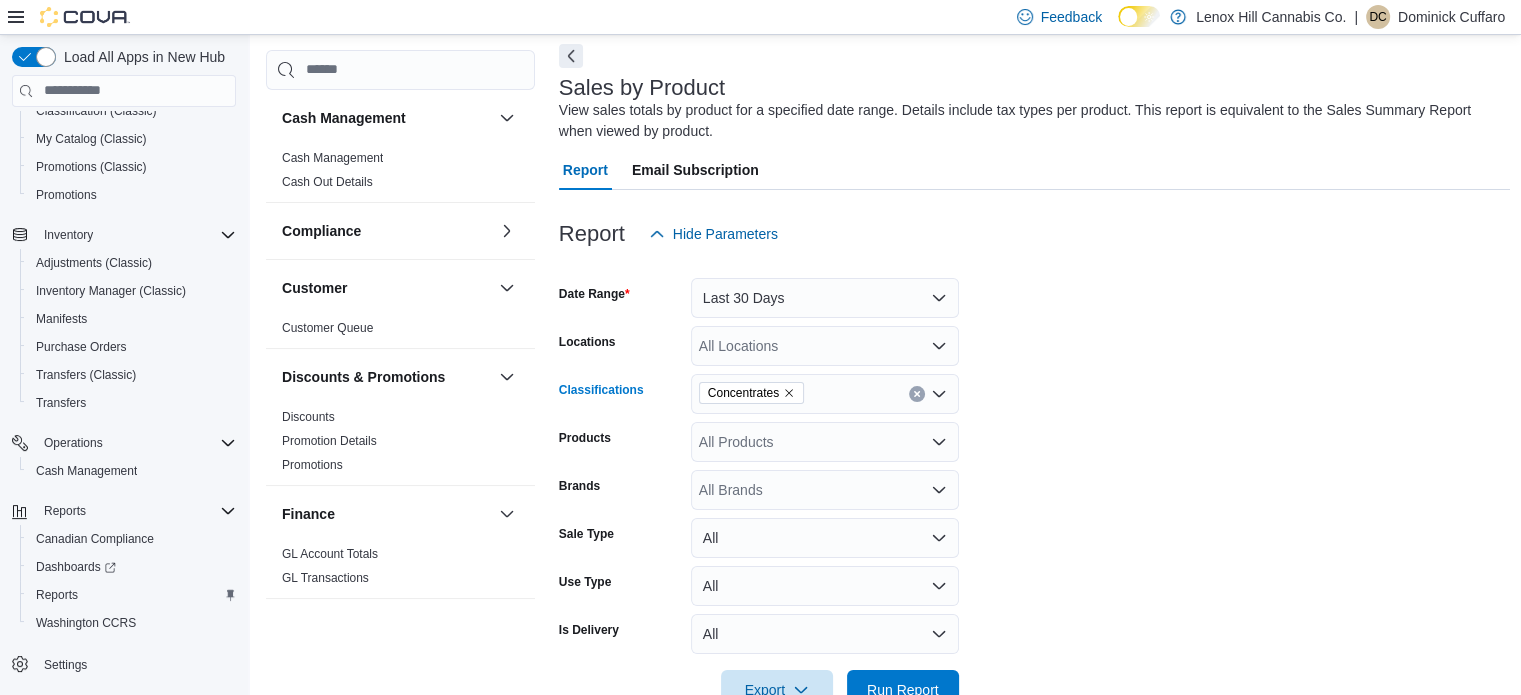 click 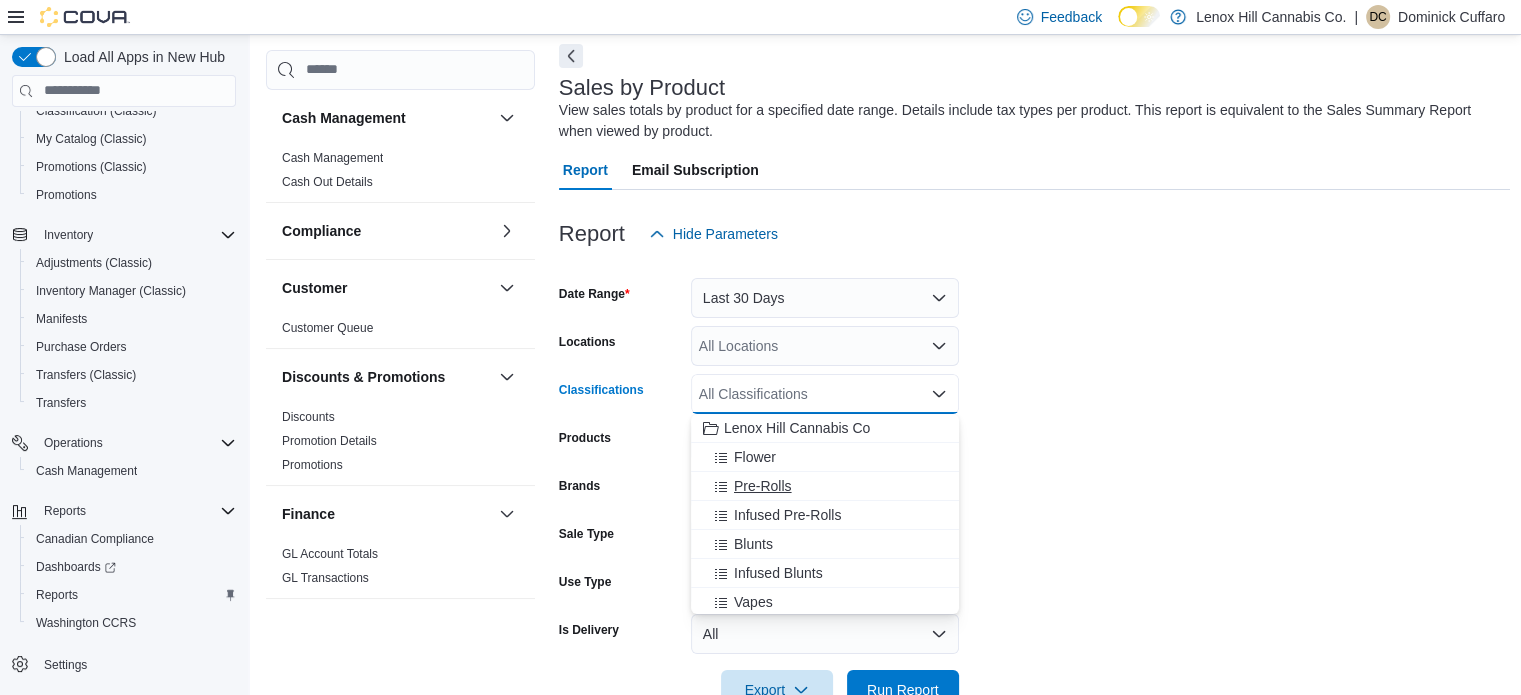 click on "Pre-Rolls" at bounding box center (763, 486) 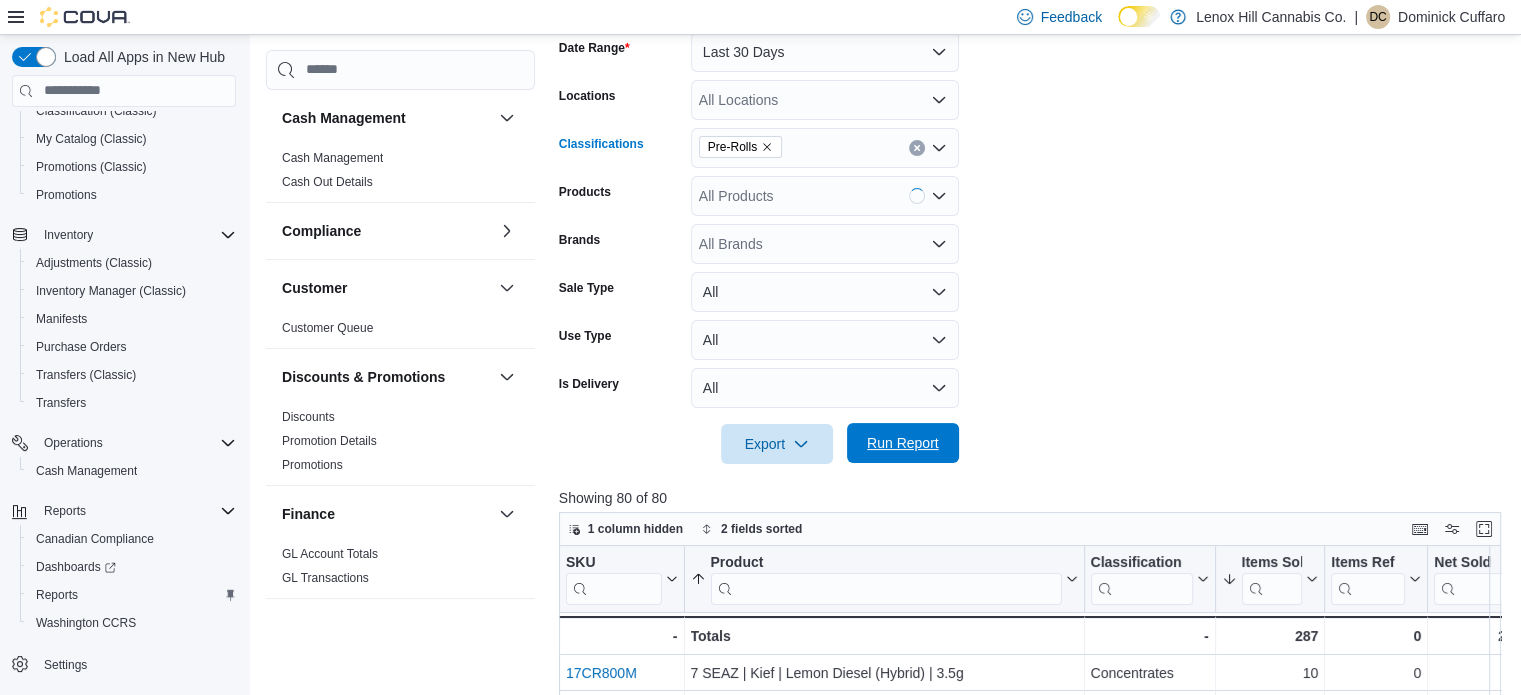 scroll, scrollTop: 332, scrollLeft: 0, axis: vertical 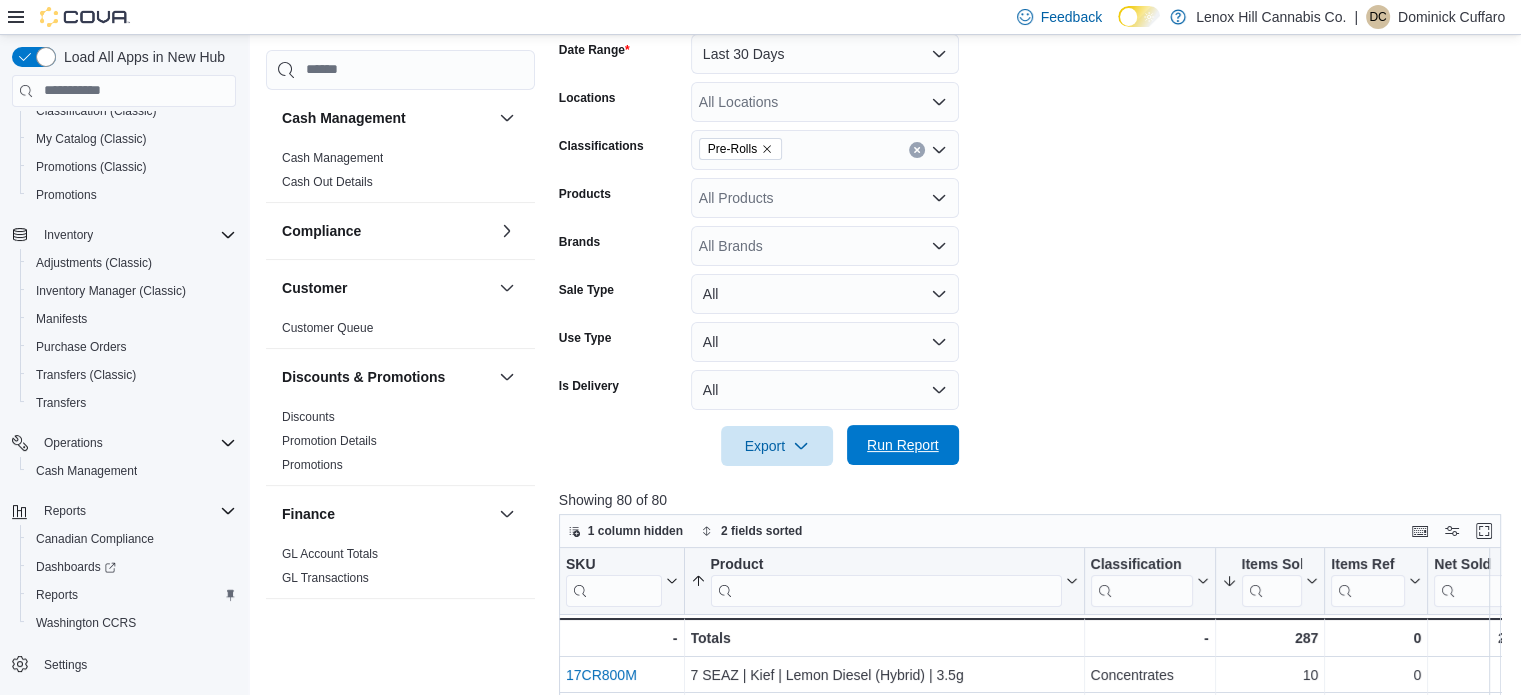 click on "Run Report" at bounding box center [903, 445] 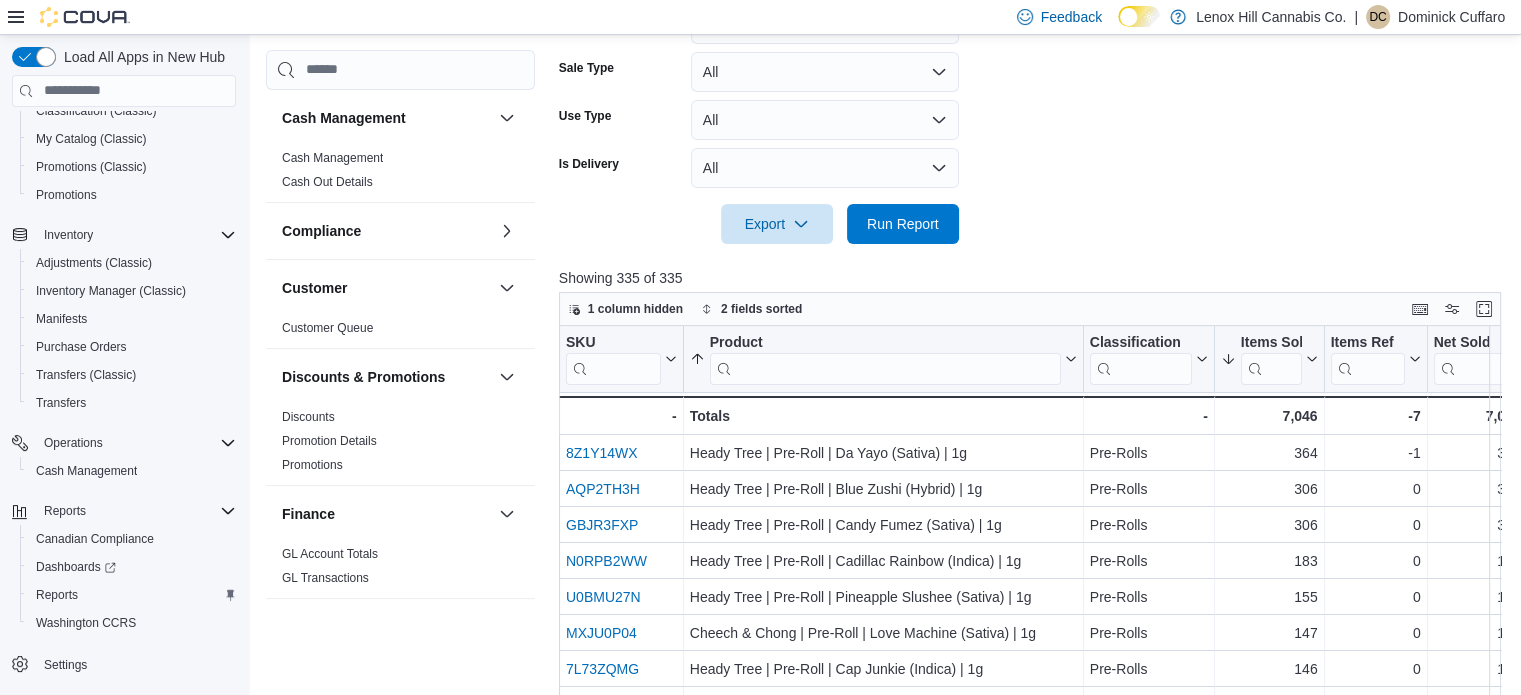 scroll, scrollTop: 555, scrollLeft: 0, axis: vertical 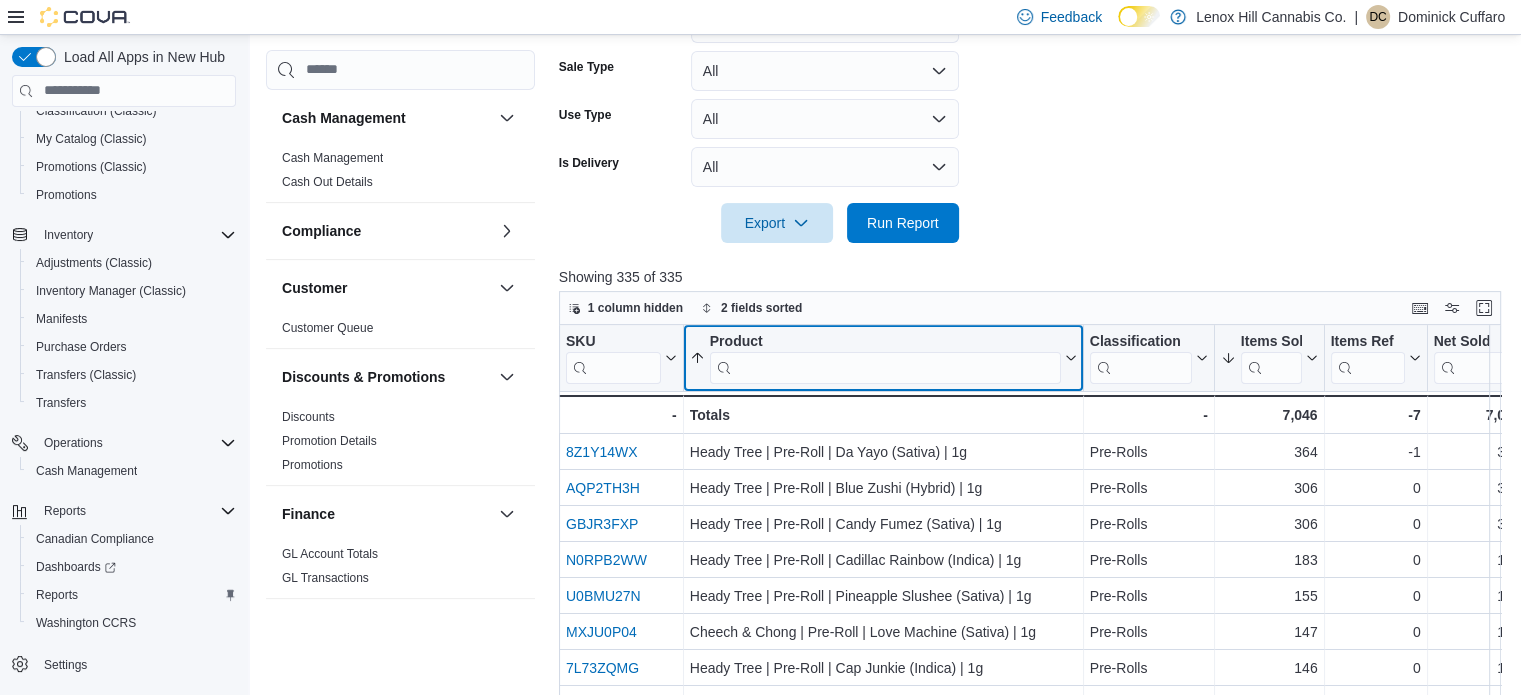click at bounding box center (885, 367) 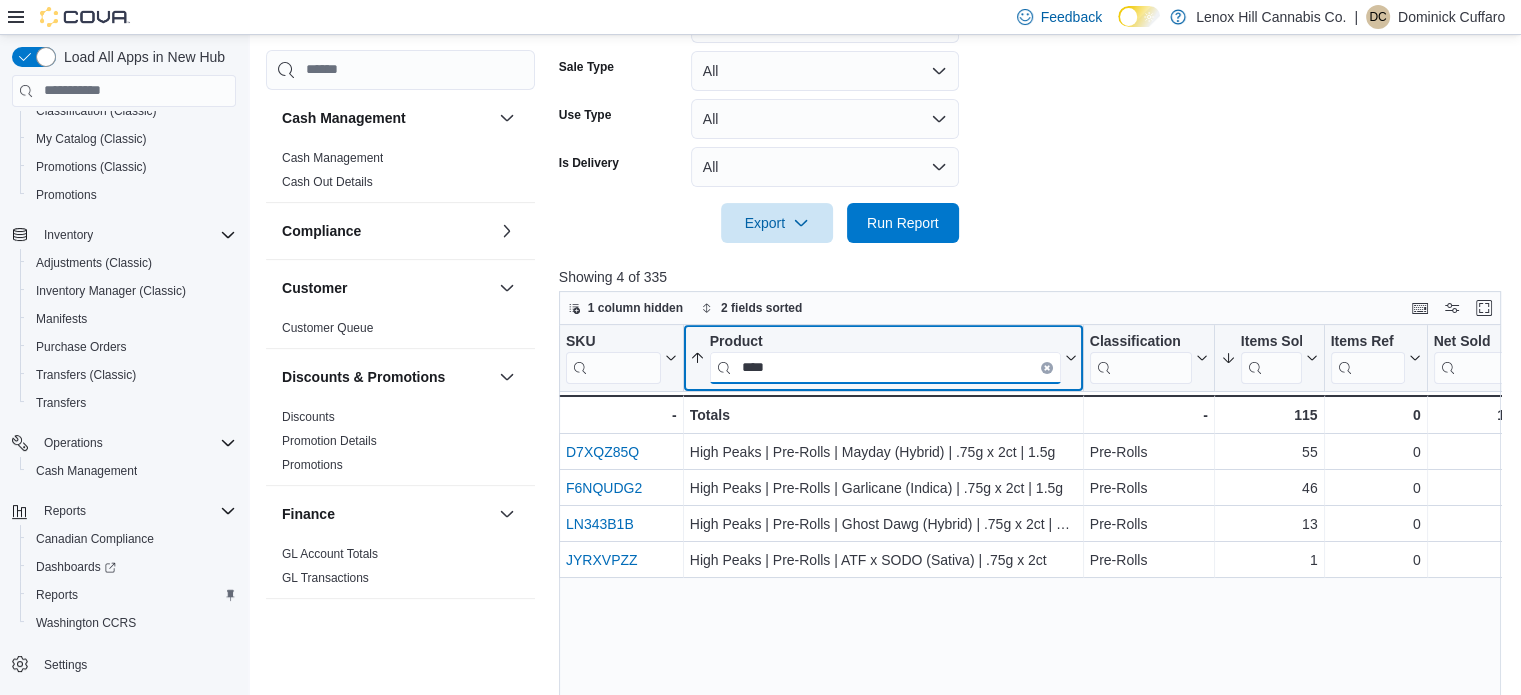 type on "****" 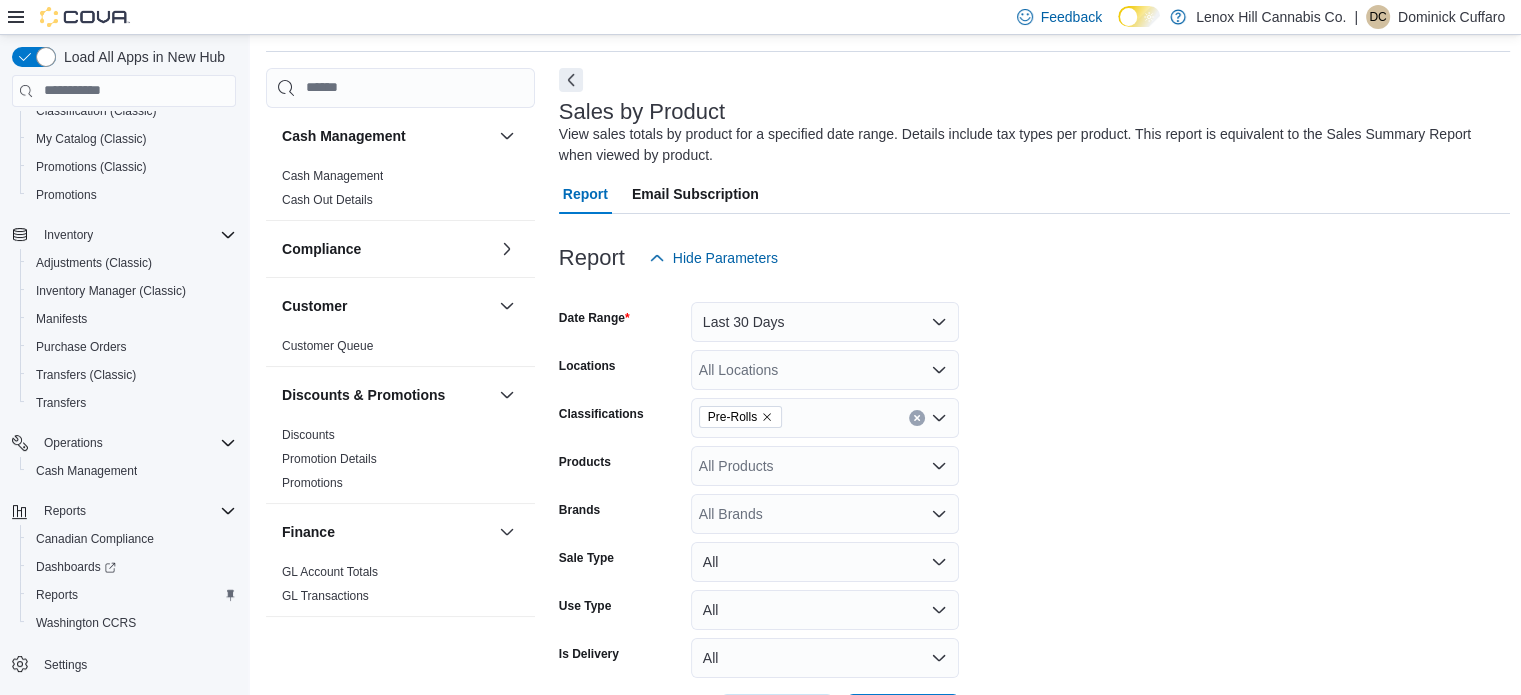 scroll, scrollTop: 59, scrollLeft: 0, axis: vertical 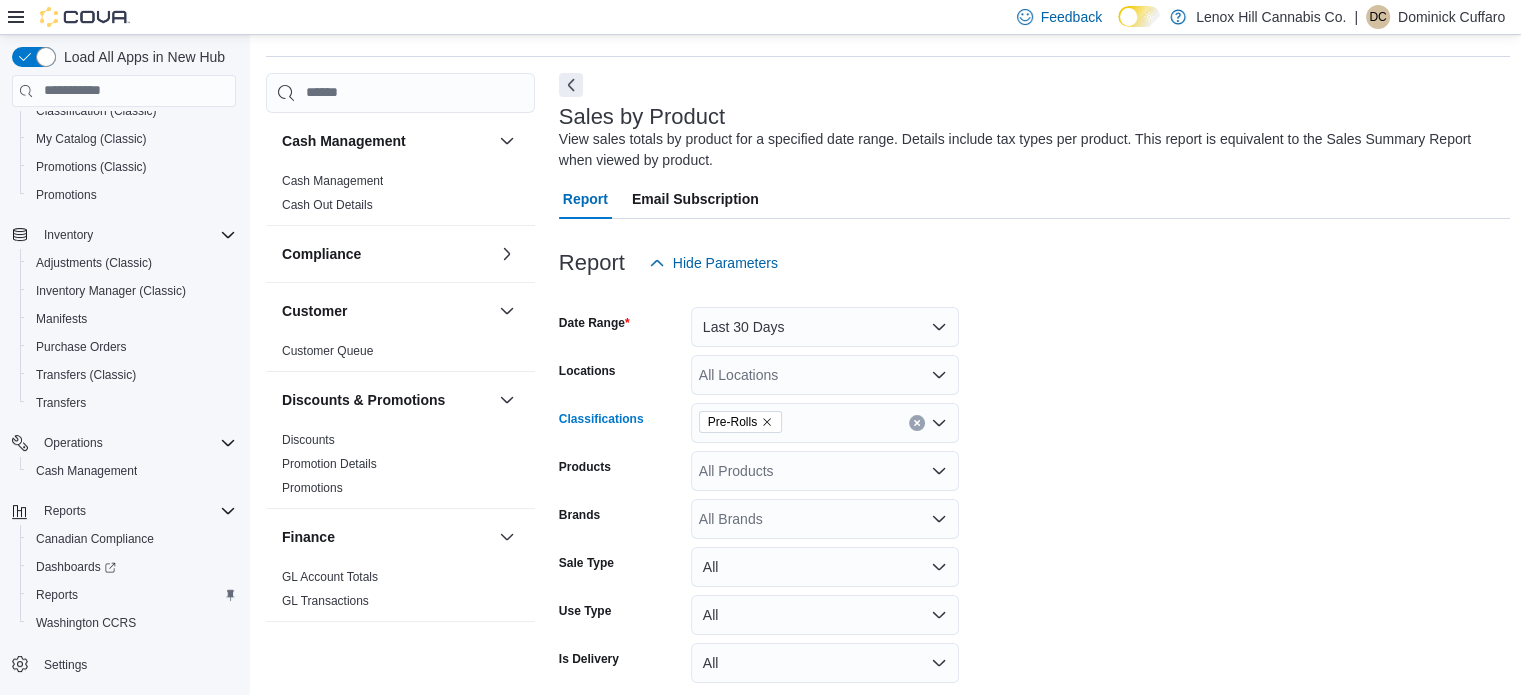 click 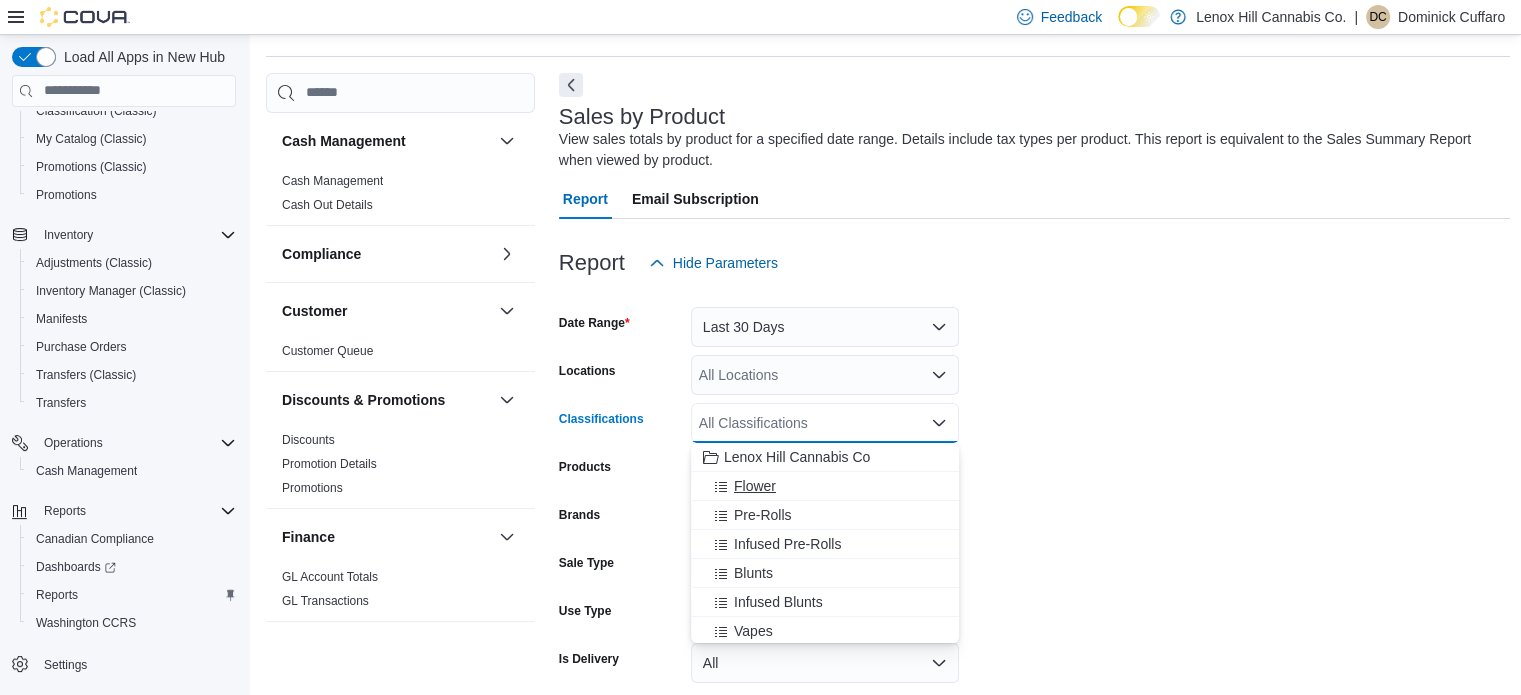 click on "Flower" at bounding box center [755, 486] 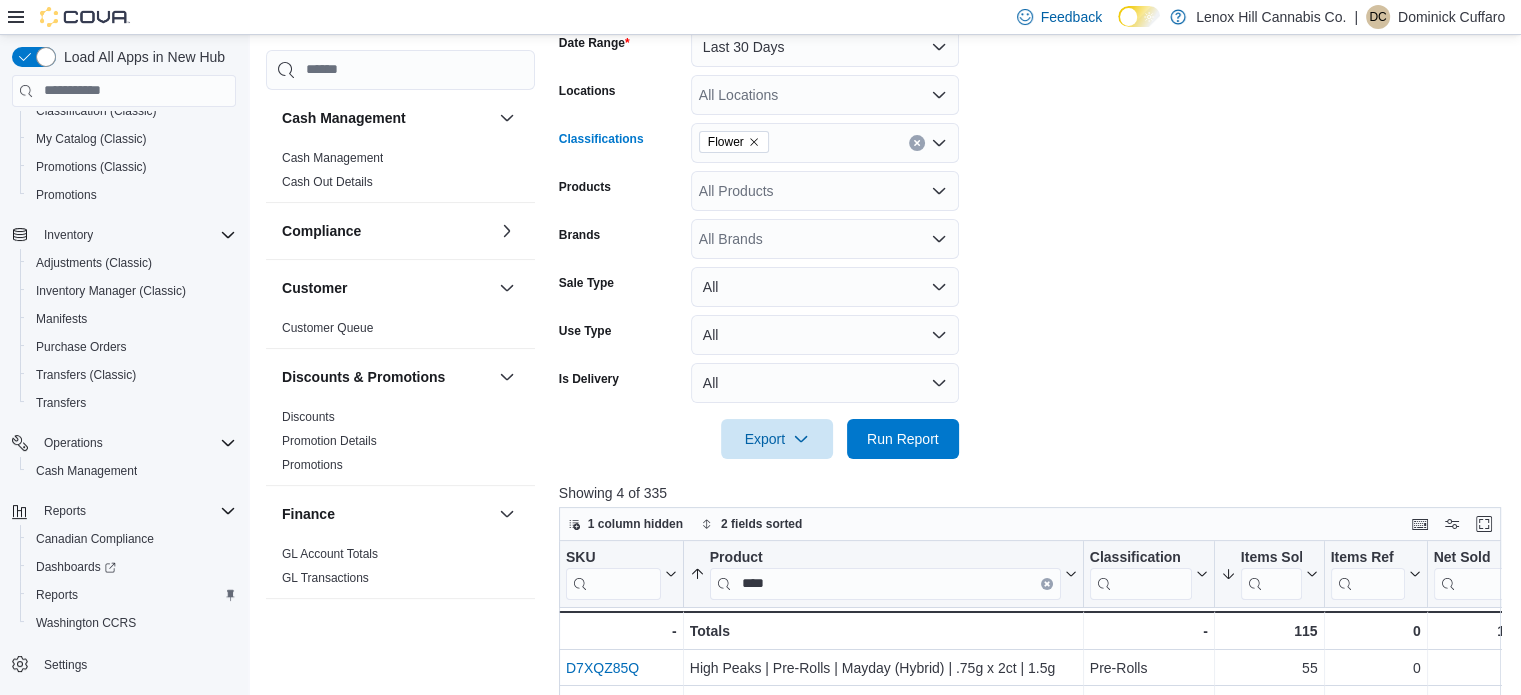 scroll, scrollTop: 348, scrollLeft: 0, axis: vertical 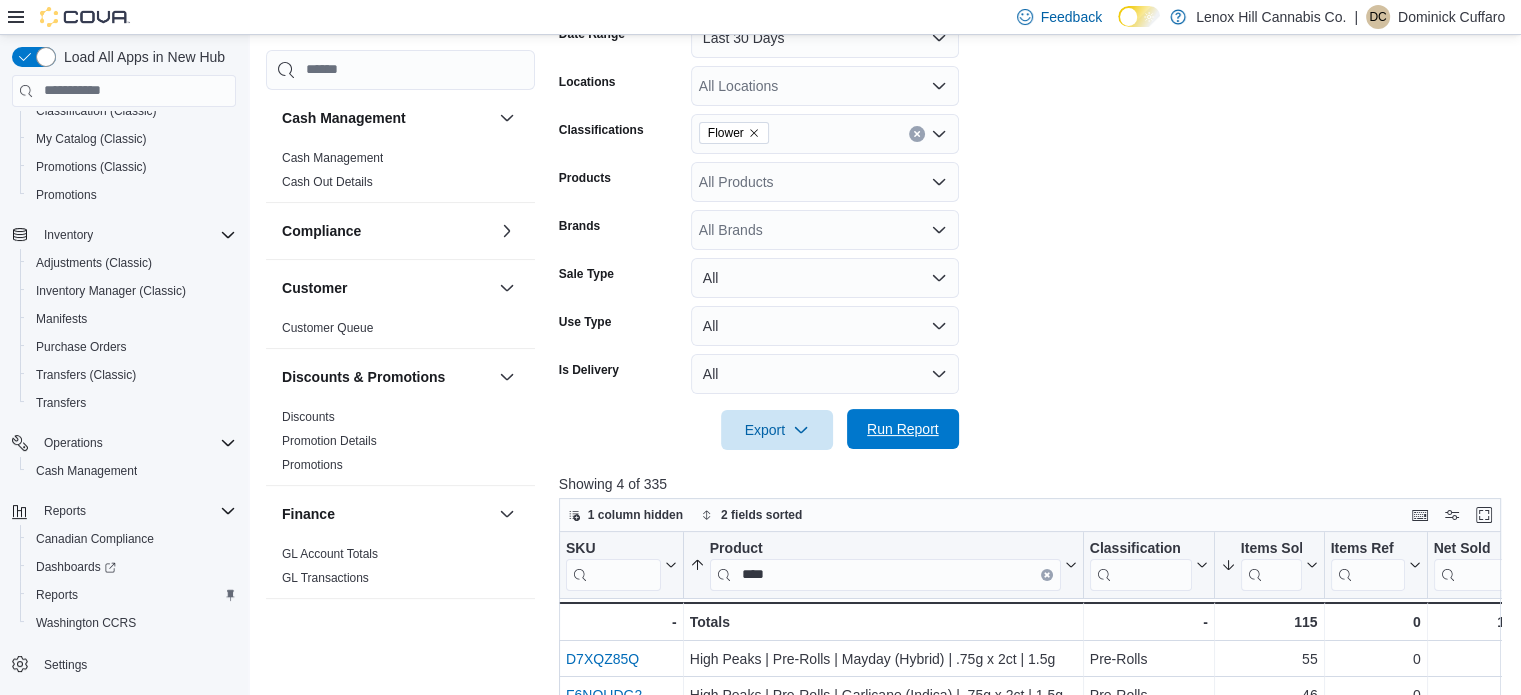 click on "Run Report" at bounding box center [903, 429] 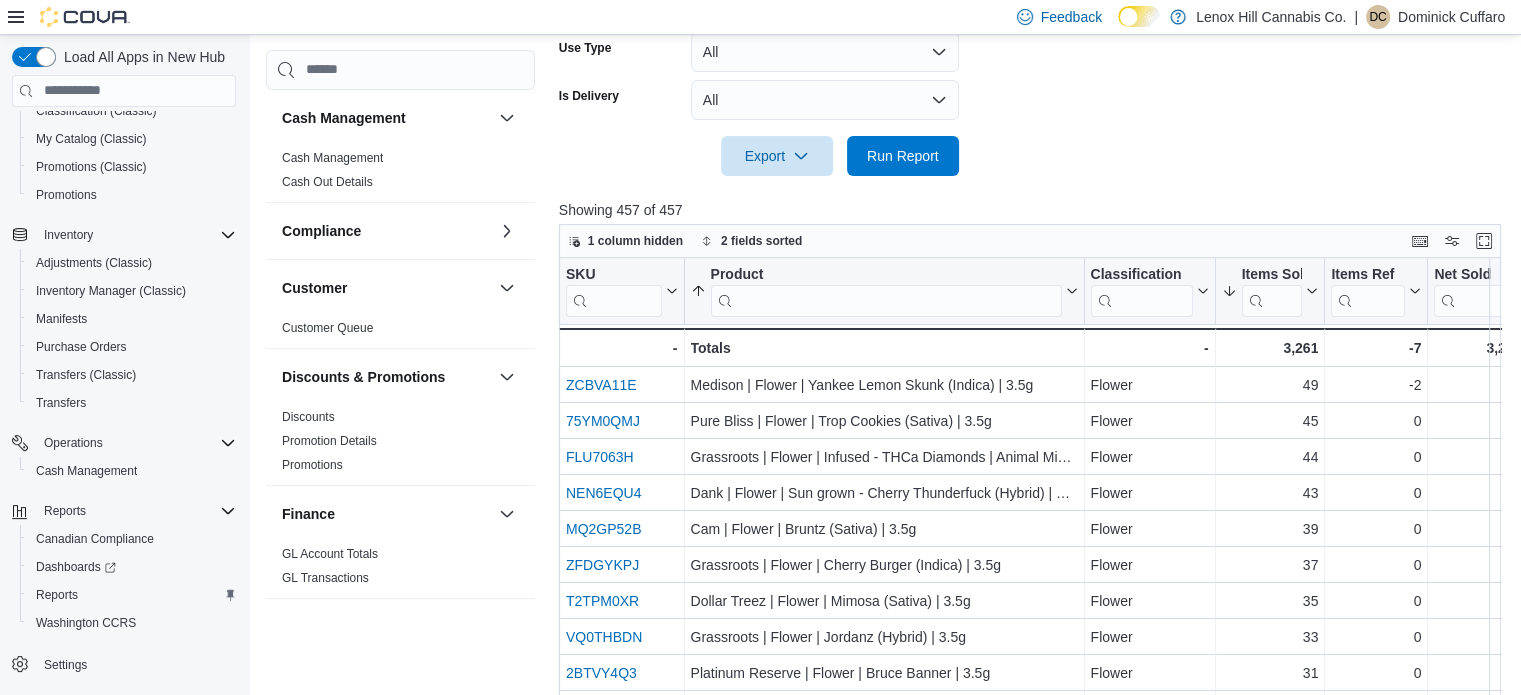 scroll, scrollTop: 632, scrollLeft: 0, axis: vertical 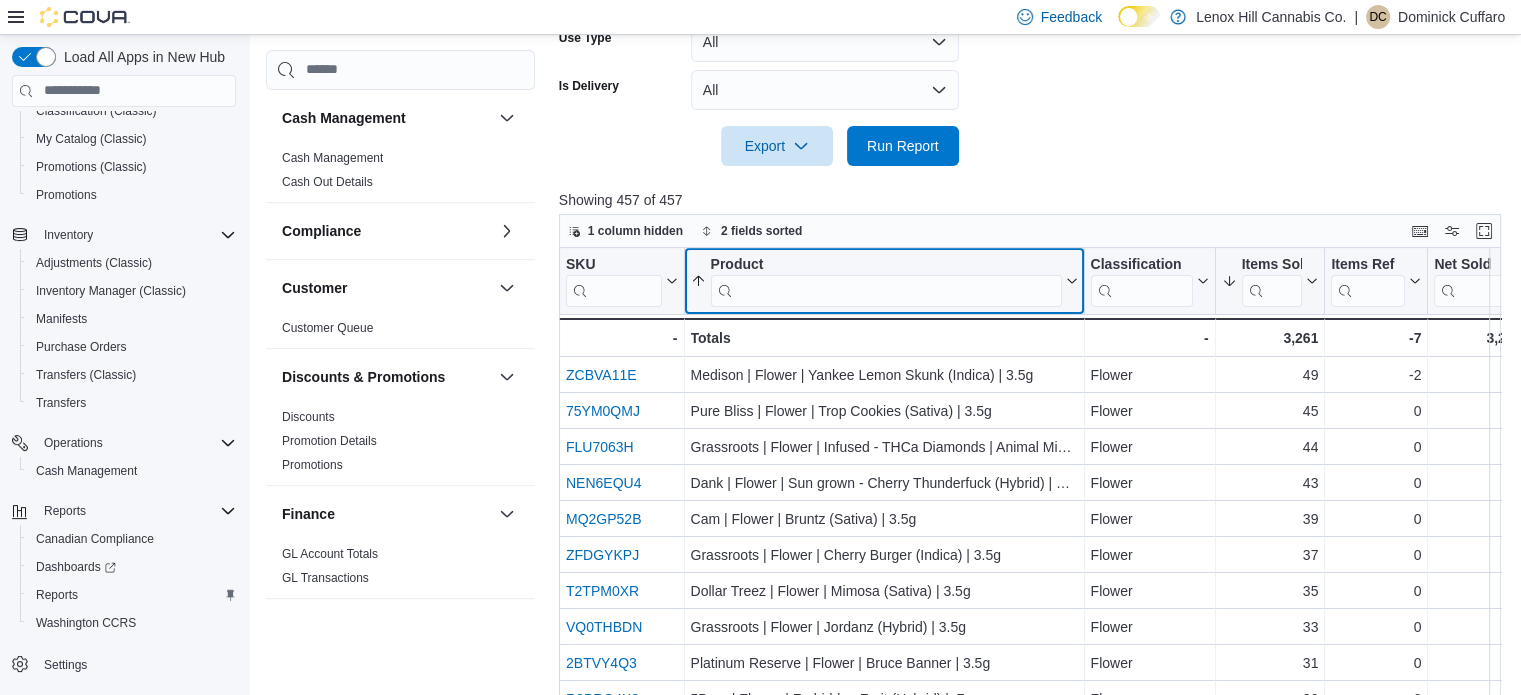 click at bounding box center [885, 290] 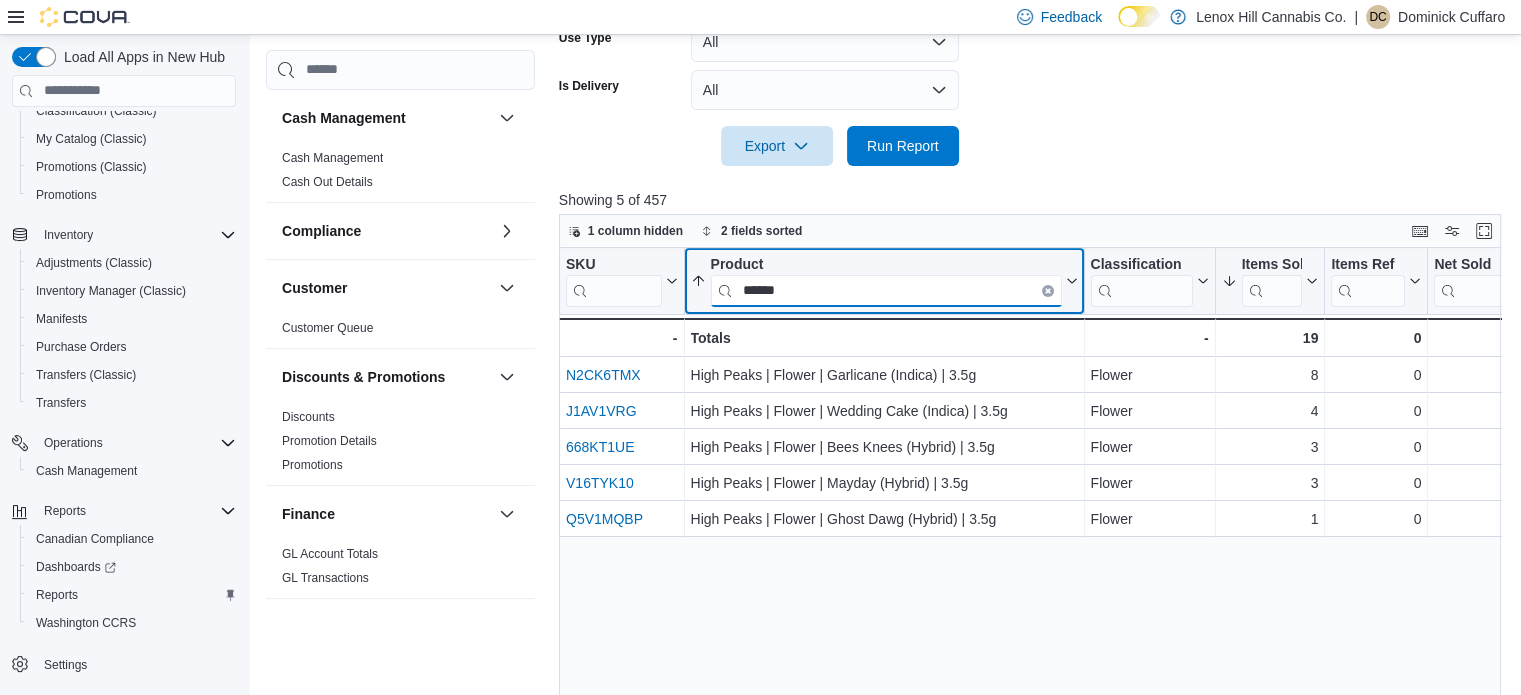 type on "******" 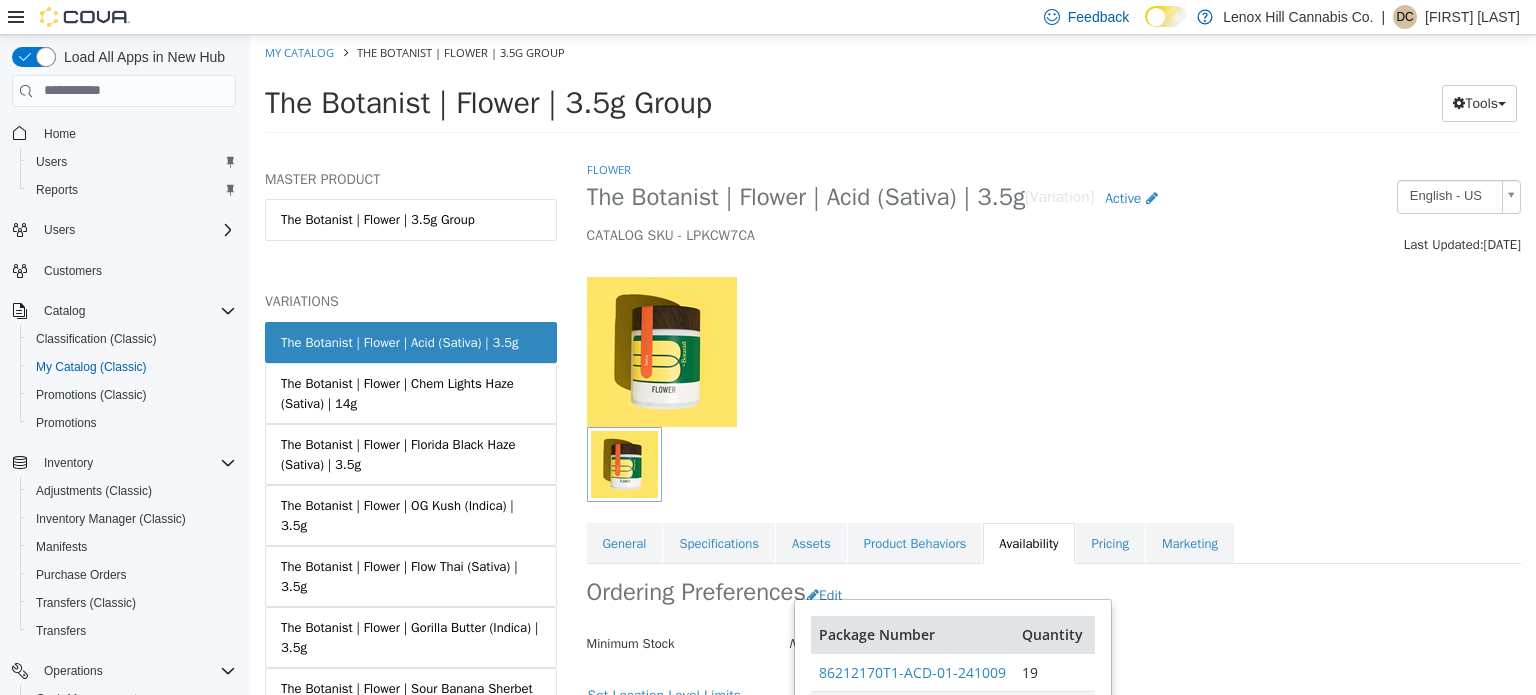 scroll, scrollTop: 0, scrollLeft: 0, axis: both 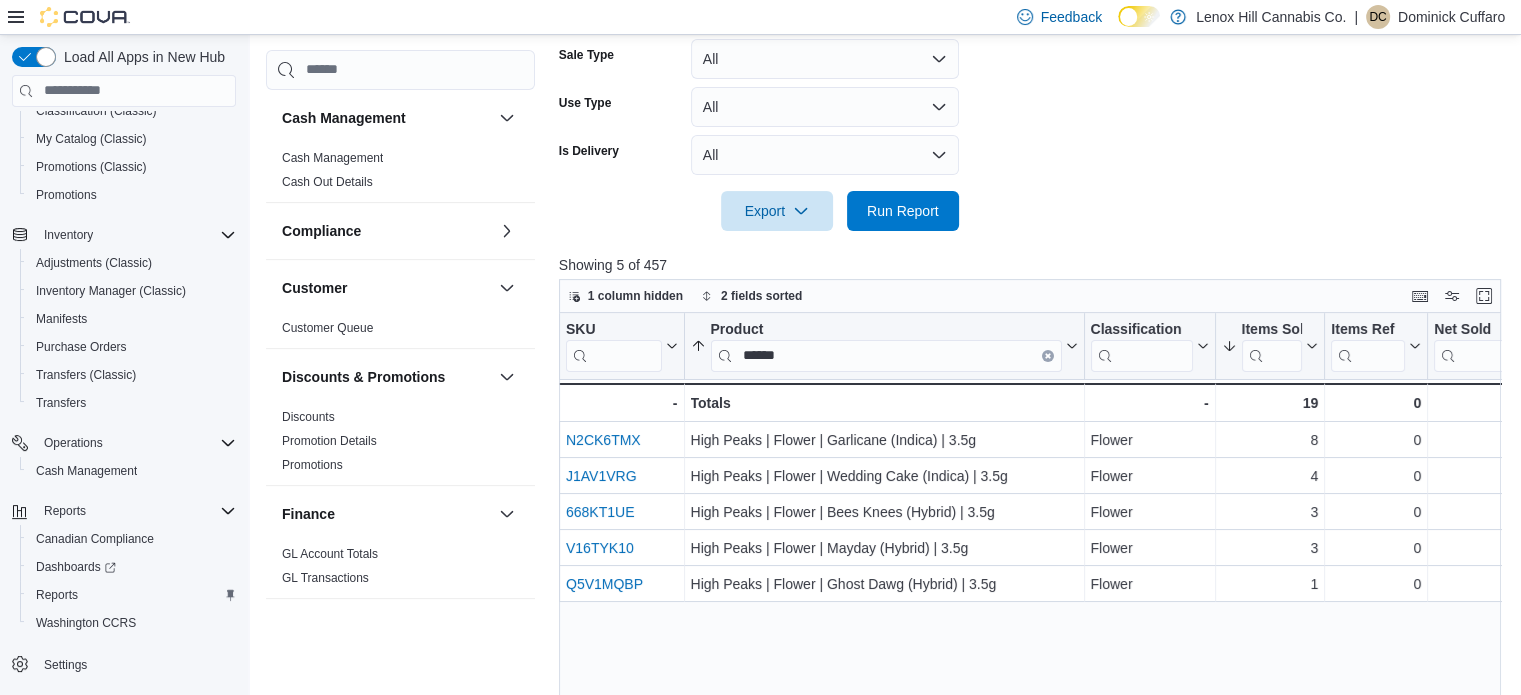 click on "******" at bounding box center [885, 355] 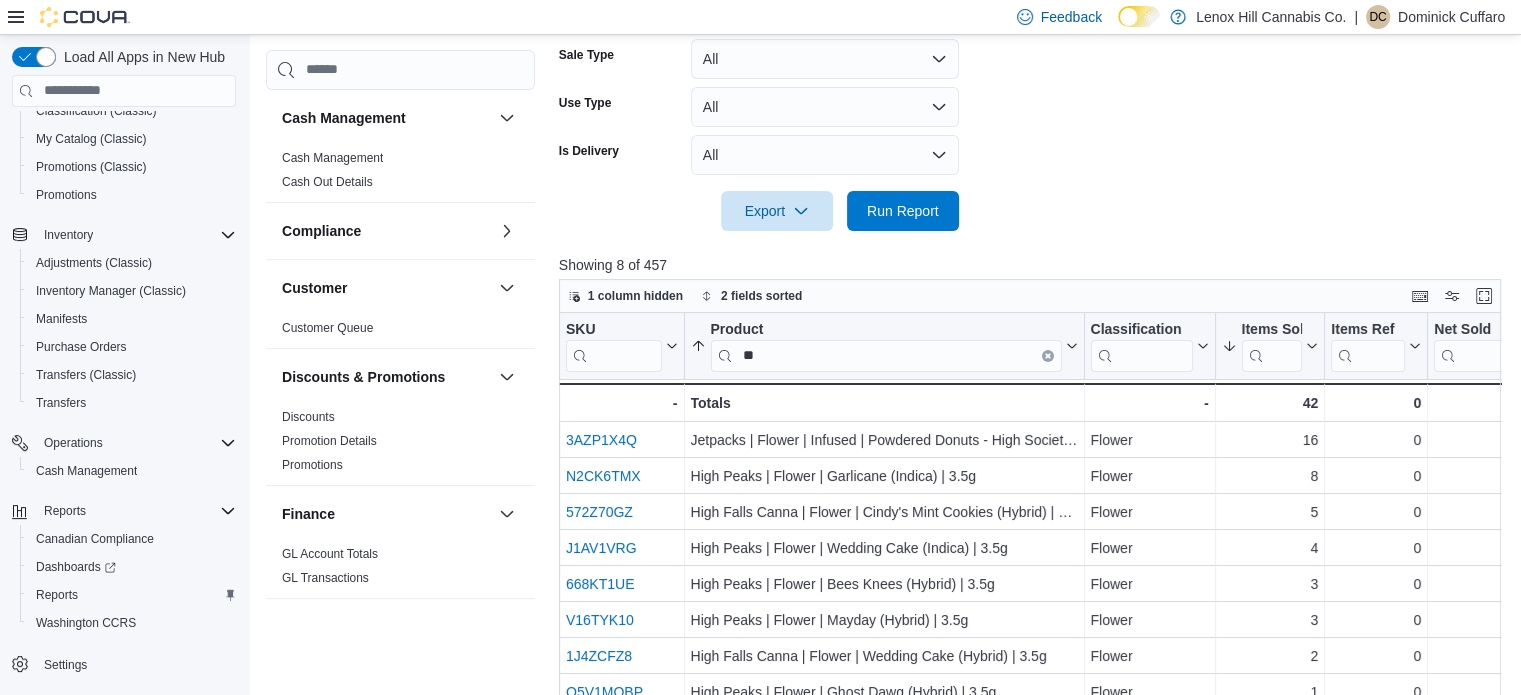 type on "*" 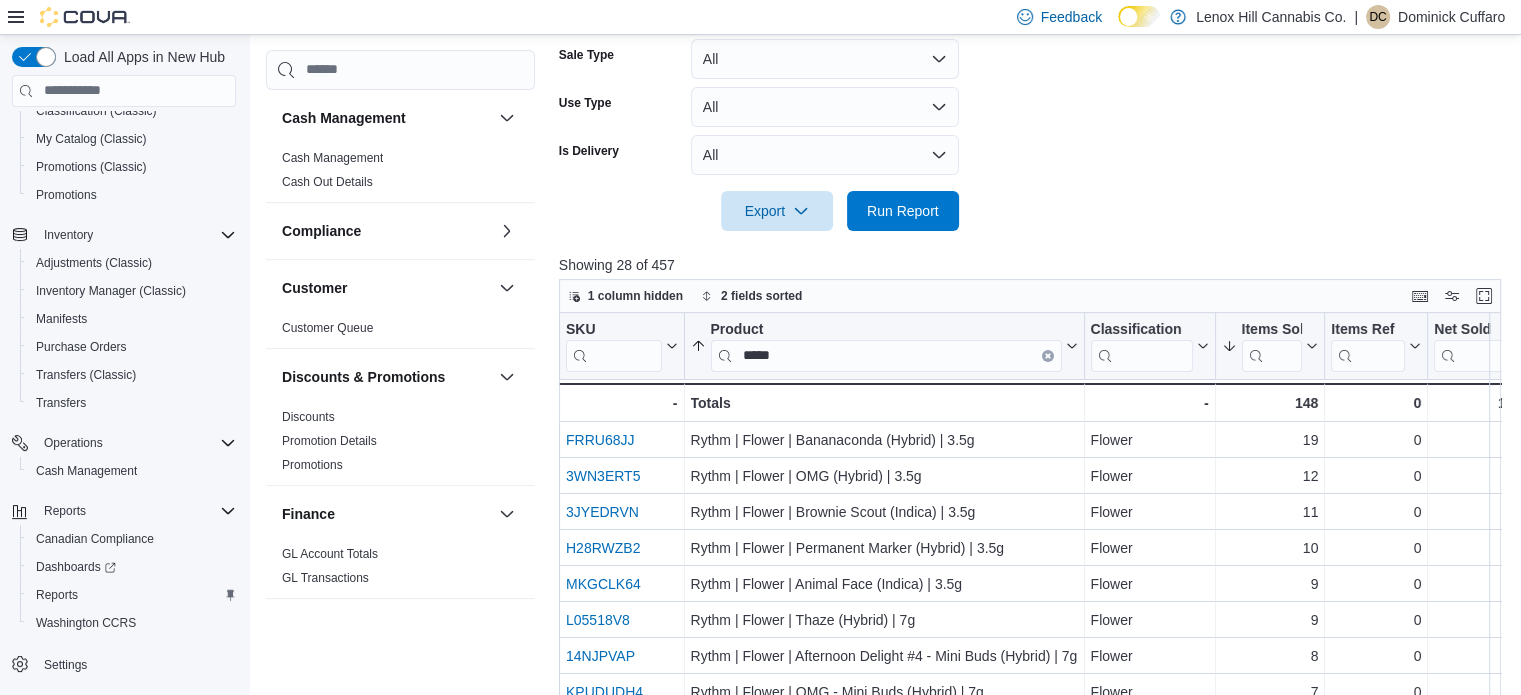 type on "*****" 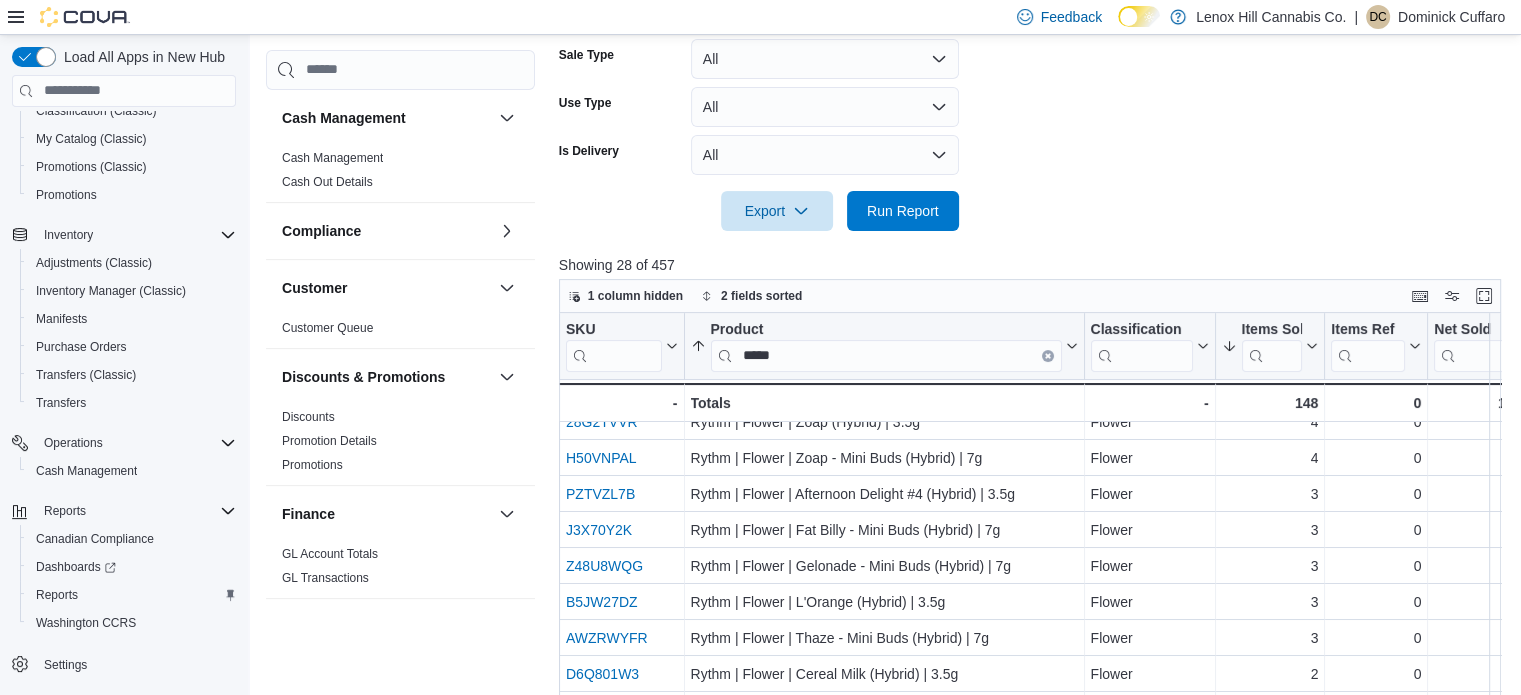 scroll, scrollTop: 605, scrollLeft: 0, axis: vertical 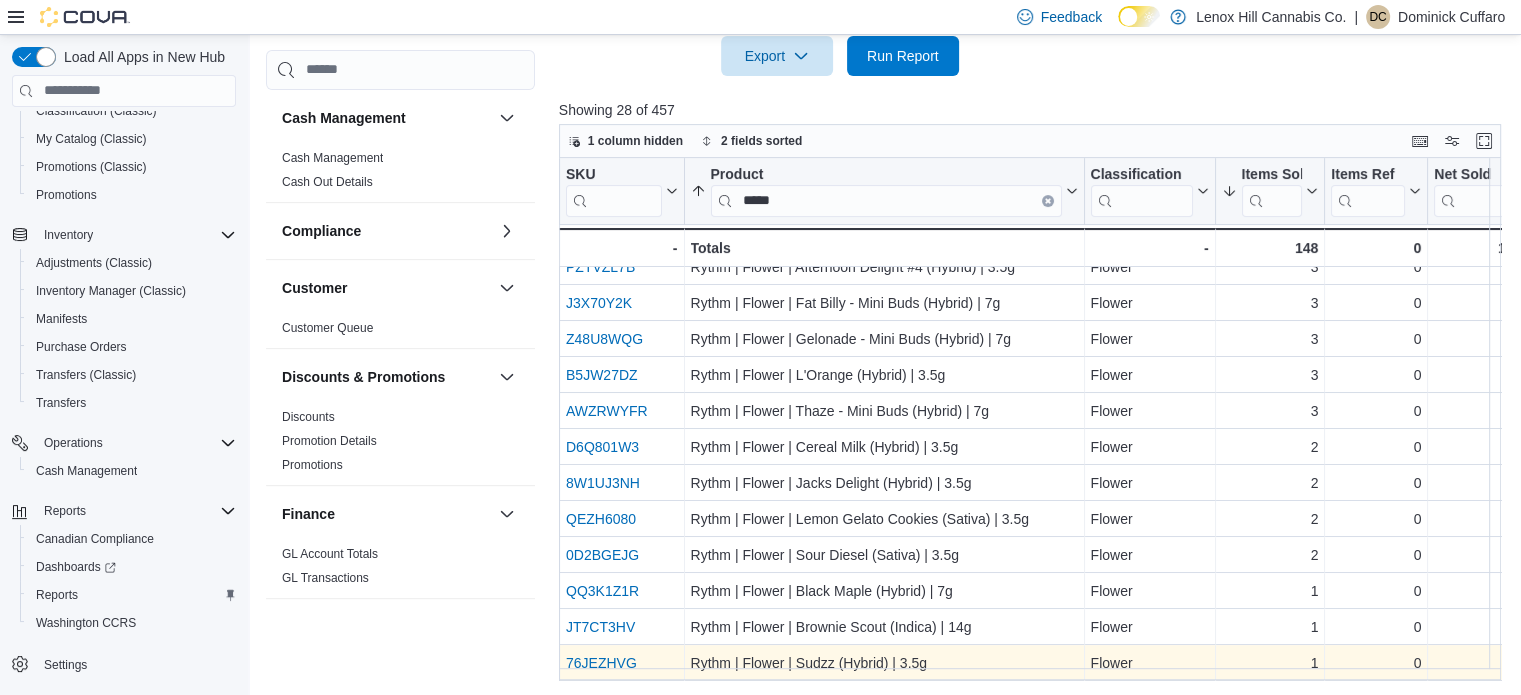 click on "76JEZHVG" at bounding box center [601, 663] 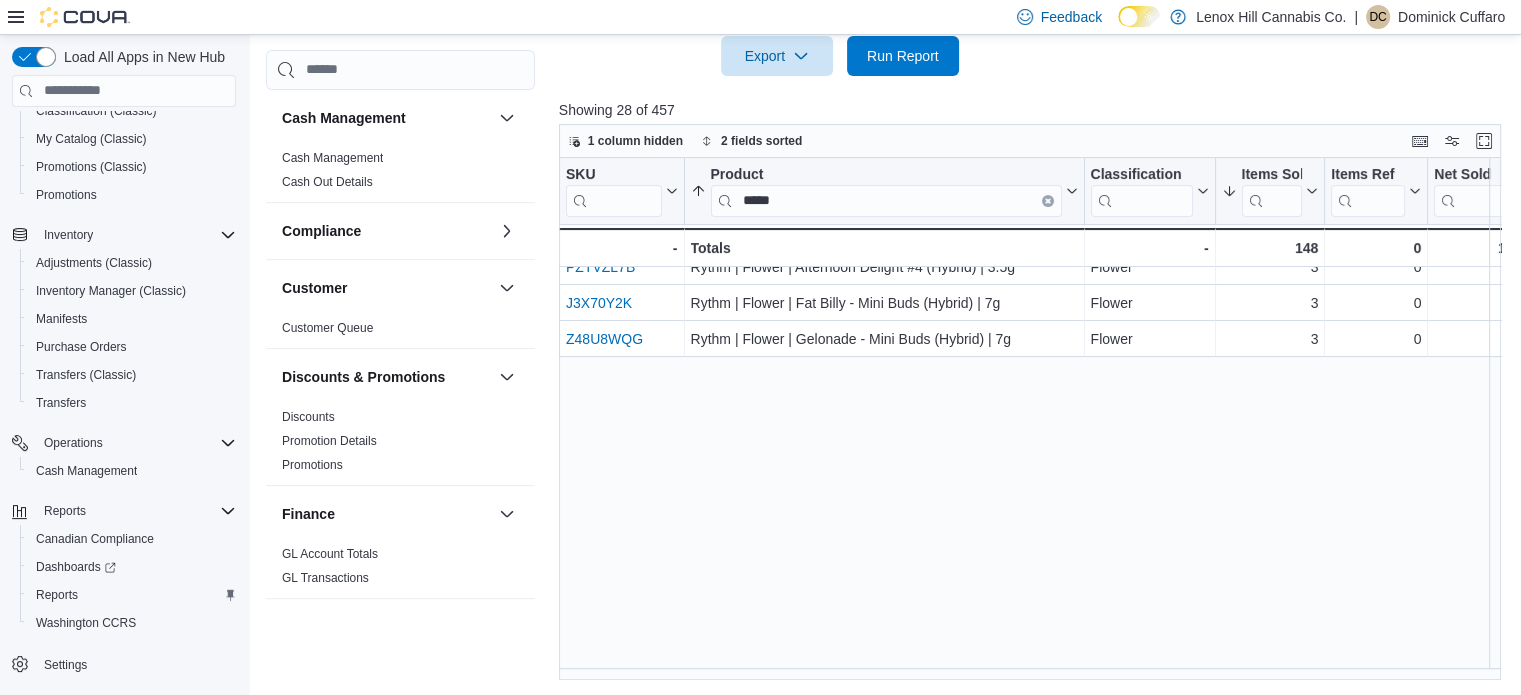 scroll, scrollTop: 0, scrollLeft: 0, axis: both 